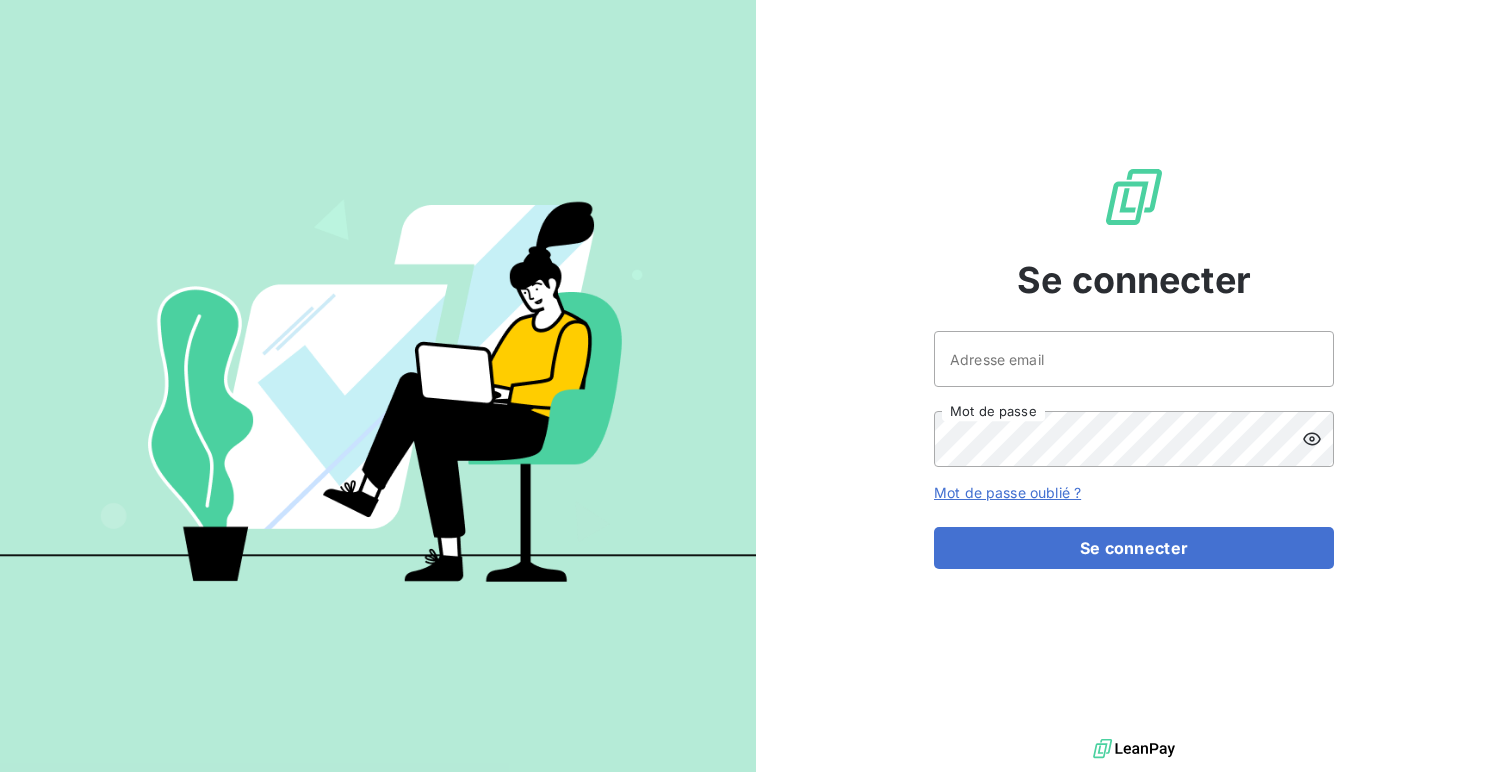 scroll, scrollTop: 0, scrollLeft: 0, axis: both 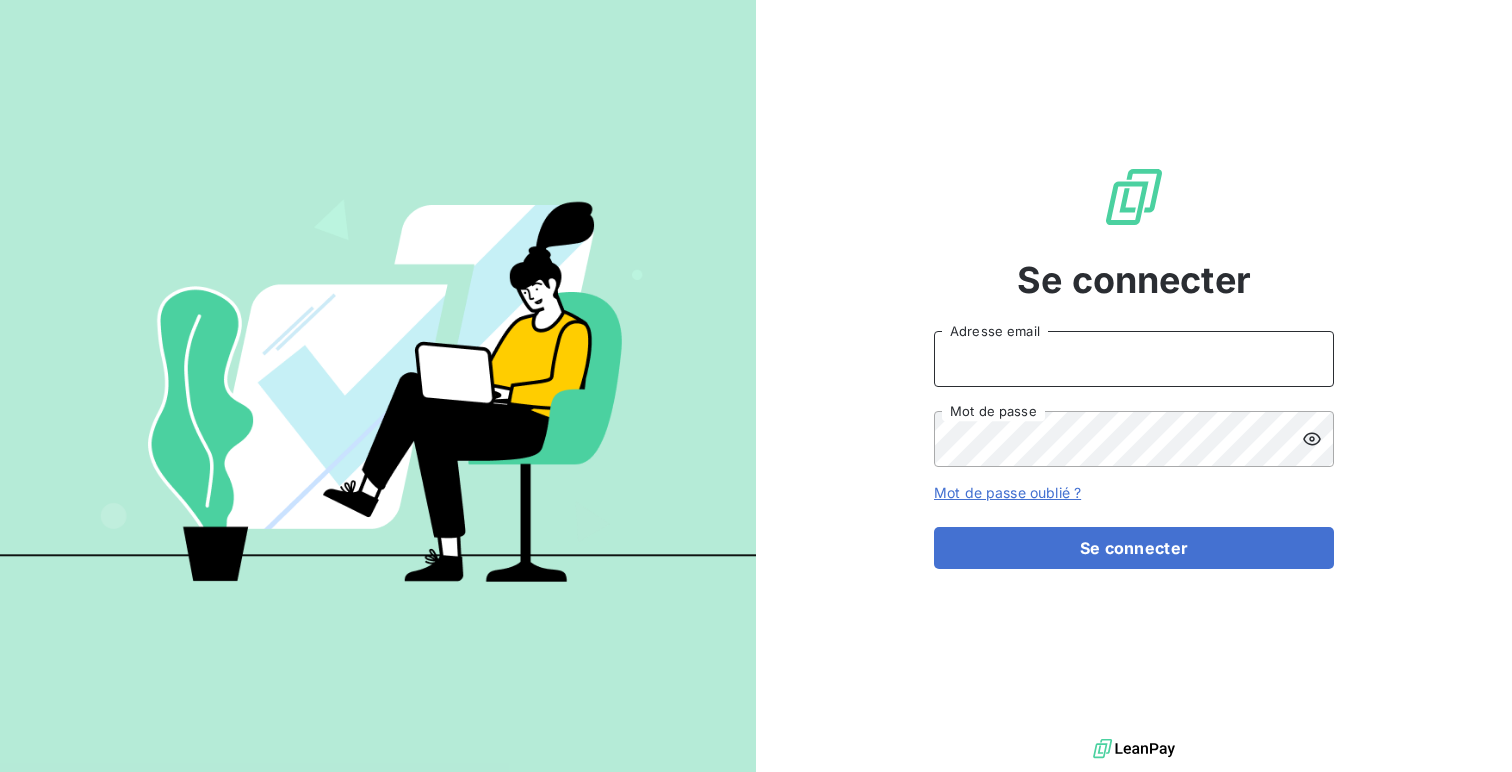 click on "Adresse email" at bounding box center [1134, 359] 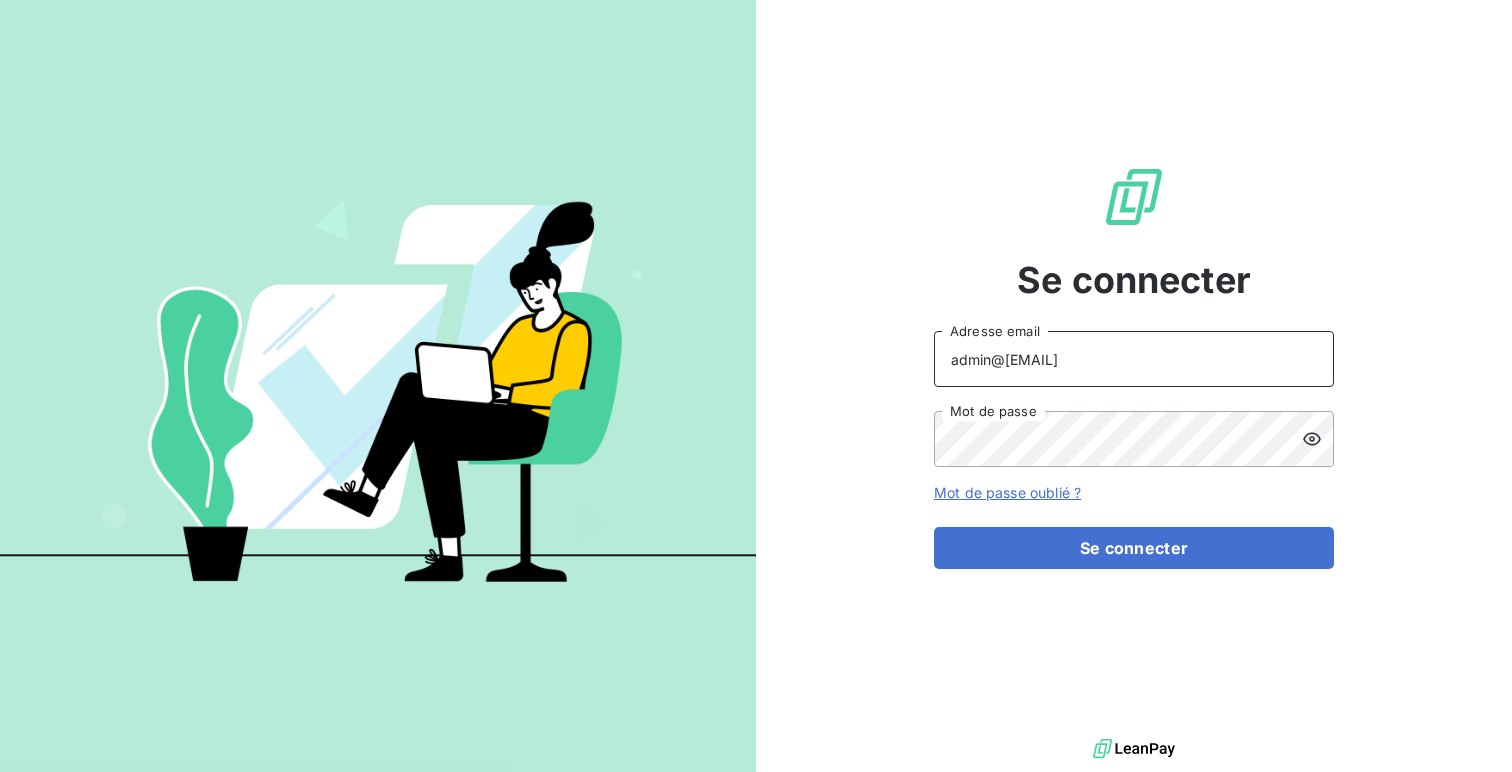 type on "admin@[EMAIL]" 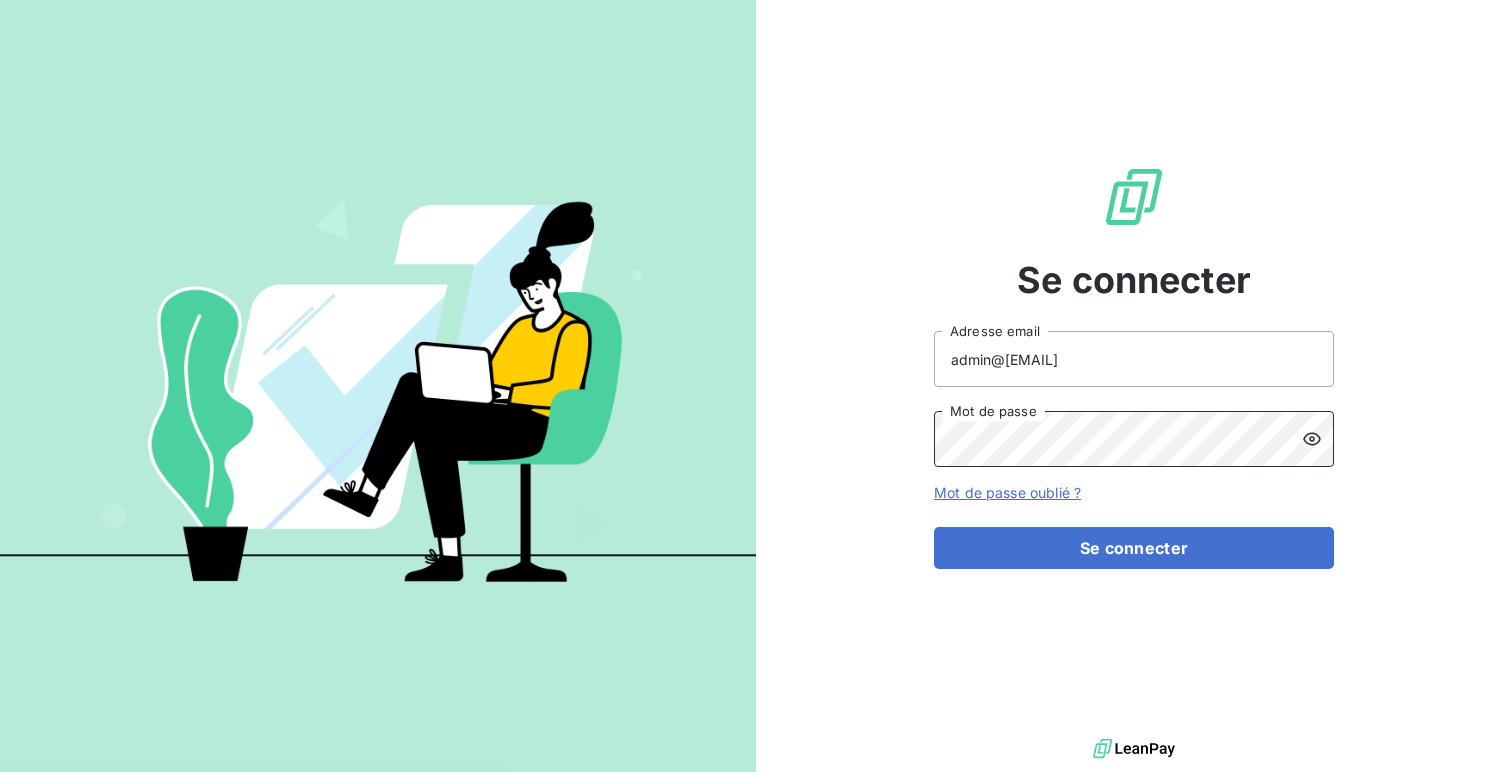 click on "Se connecter" at bounding box center (1134, 548) 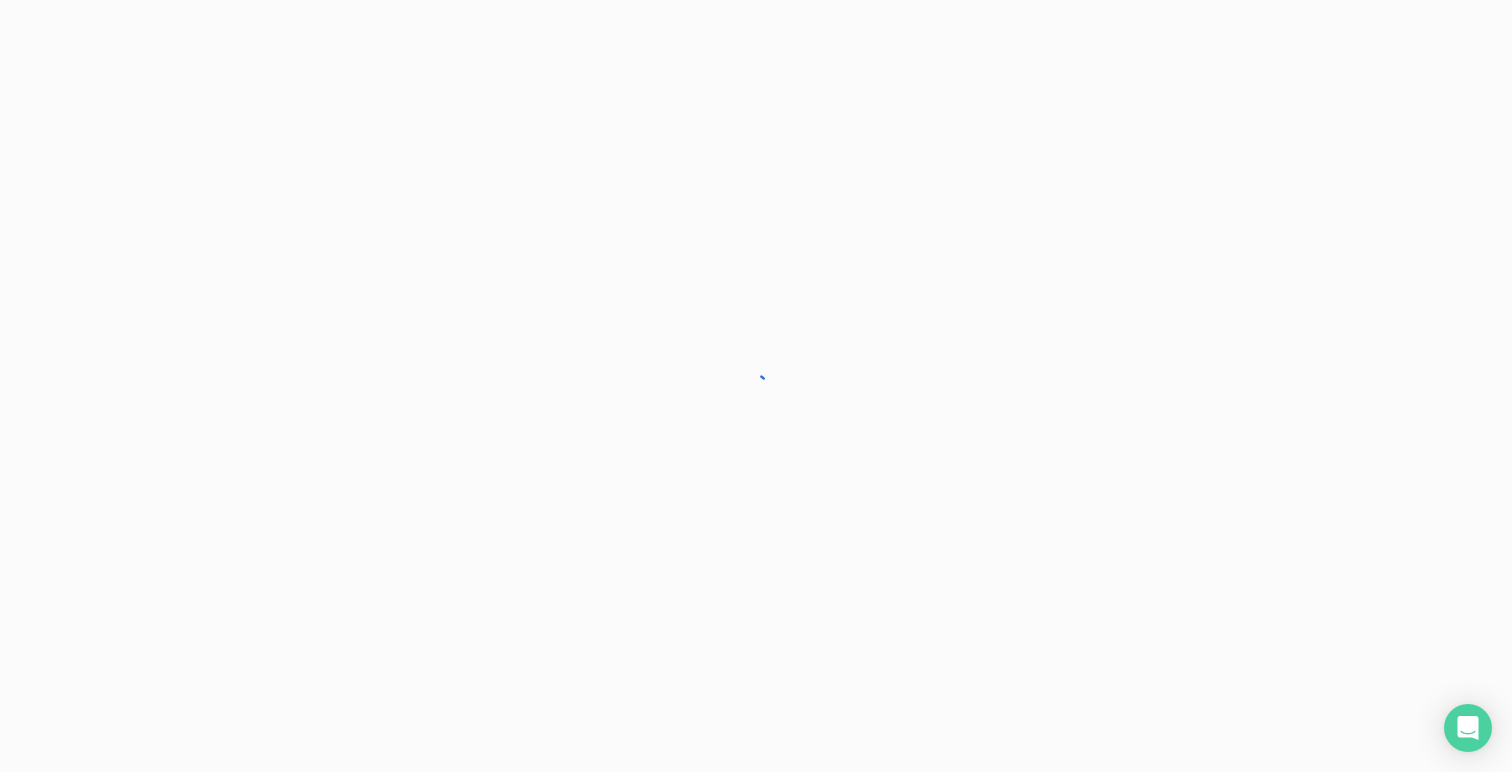 scroll, scrollTop: 0, scrollLeft: 0, axis: both 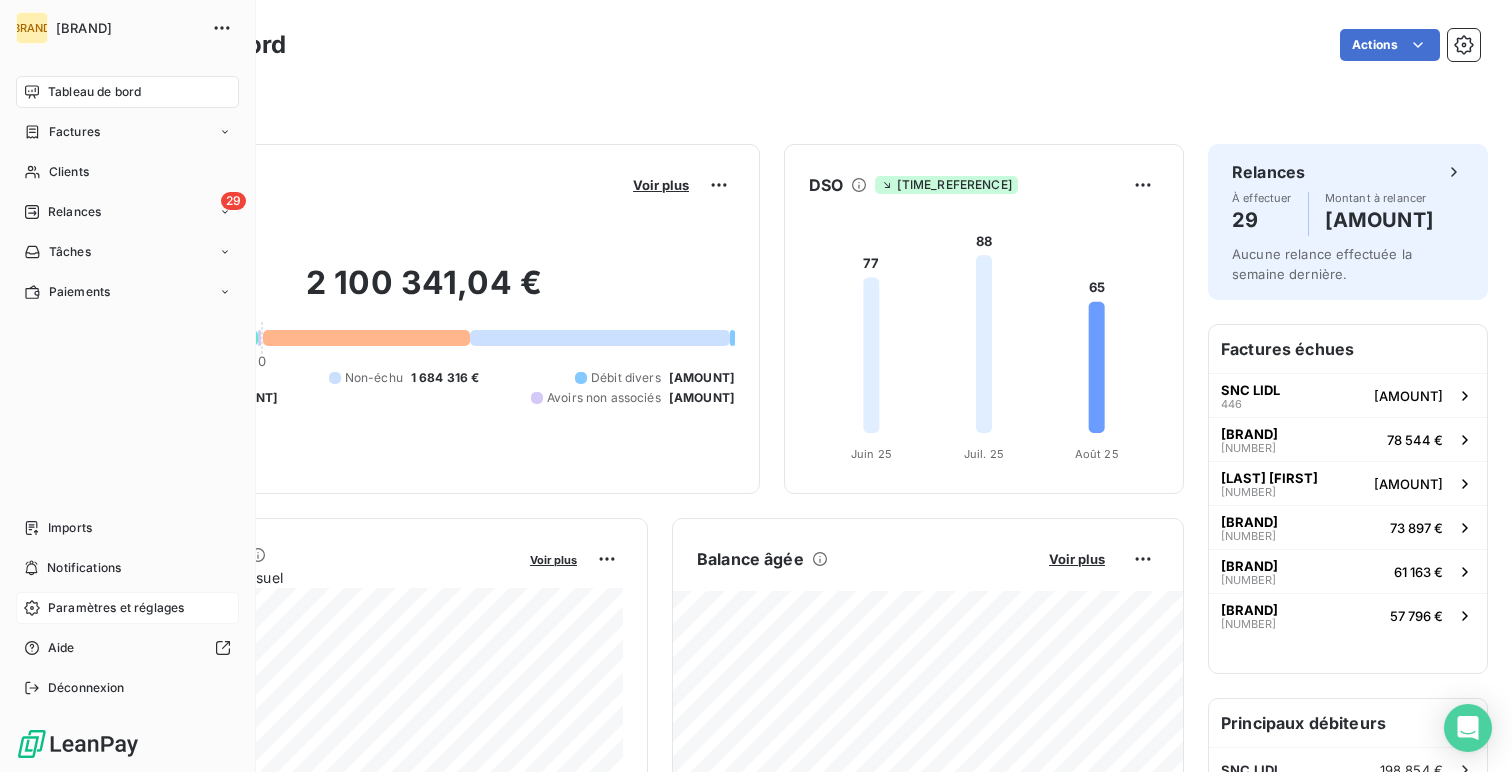 click on "Paramètres et réglages" at bounding box center (127, 608) 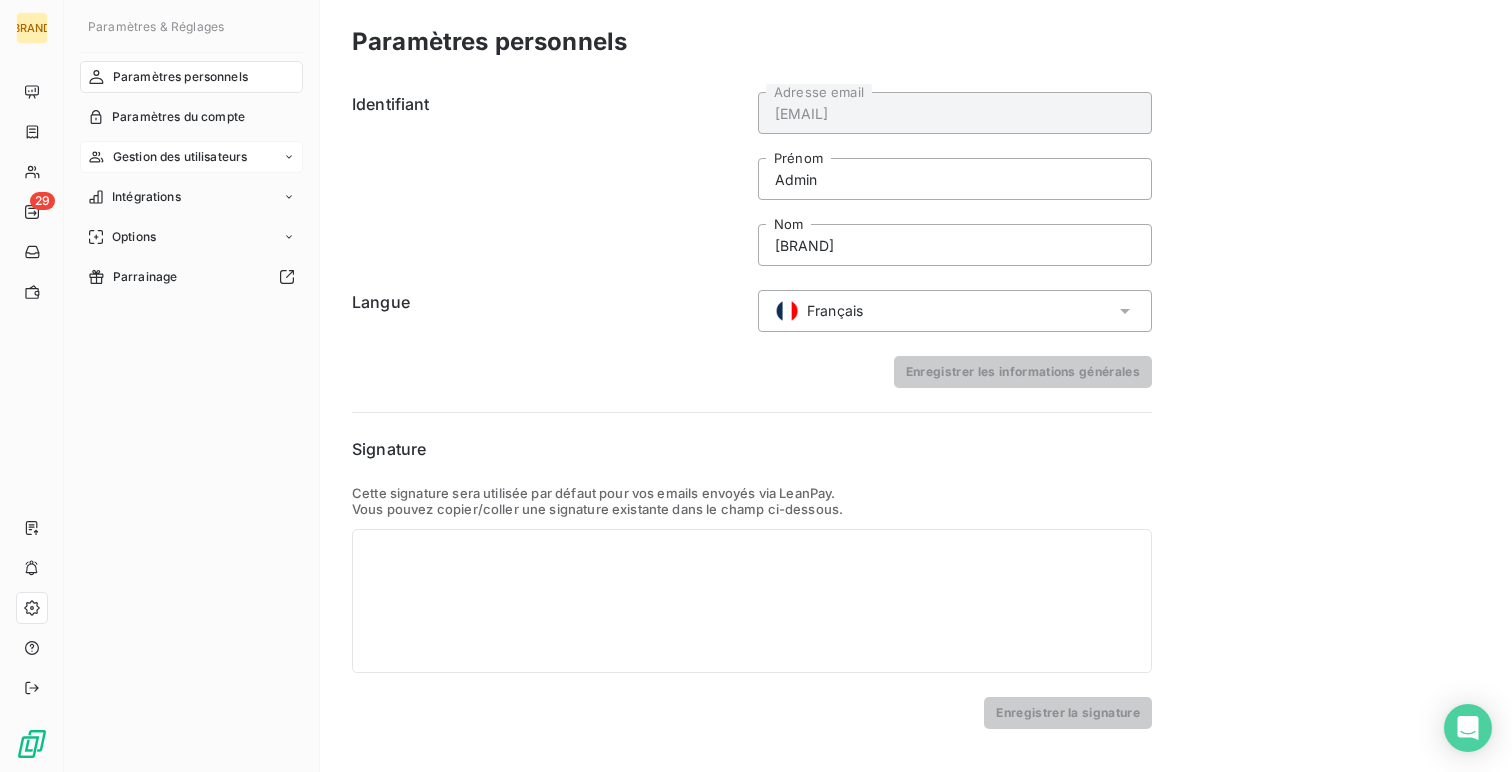 click on "Gestion des utilisateurs" at bounding box center [180, 157] 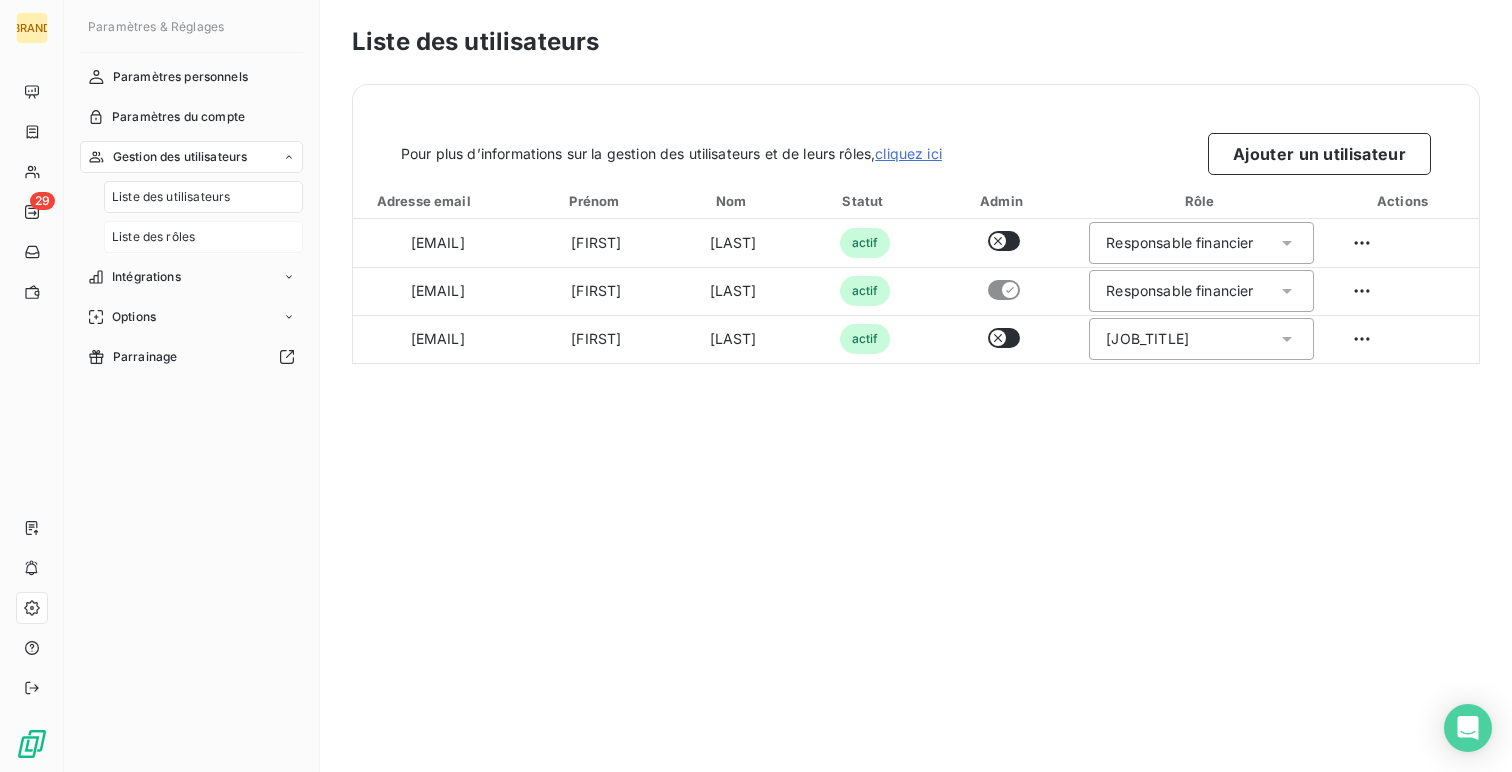 click on "Liste des rôles" at bounding box center [203, 237] 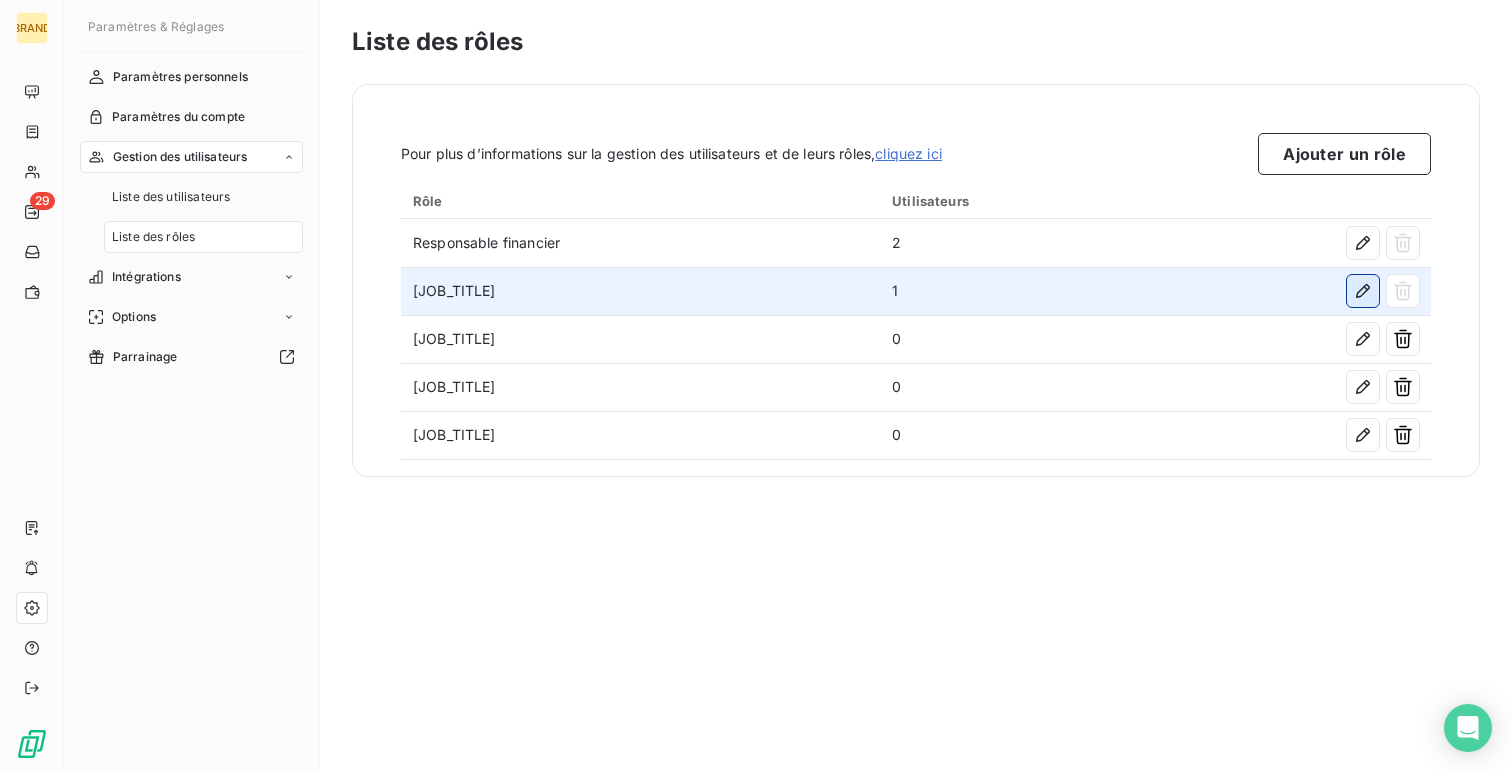 click at bounding box center (1363, 291) 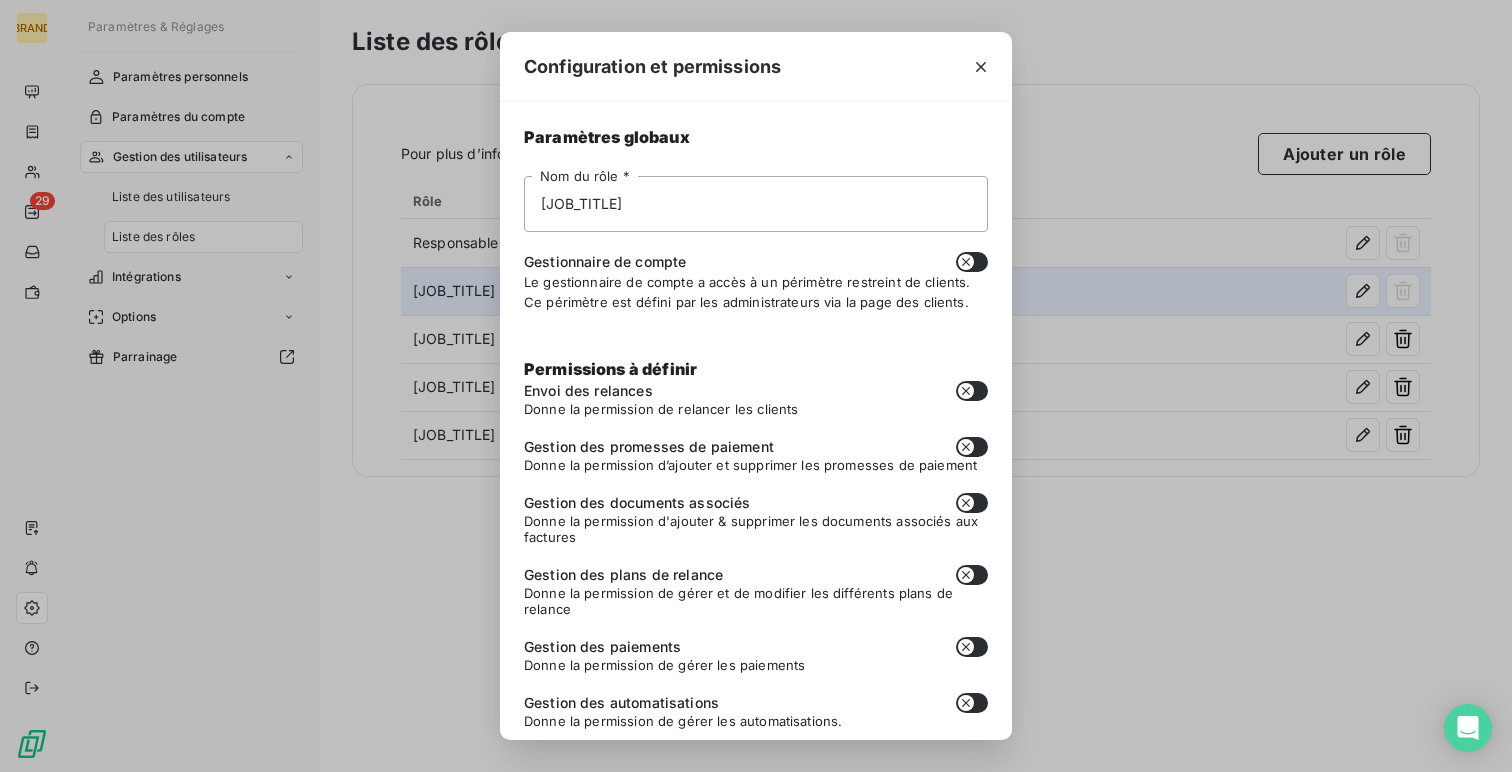 scroll, scrollTop: 75, scrollLeft: 0, axis: vertical 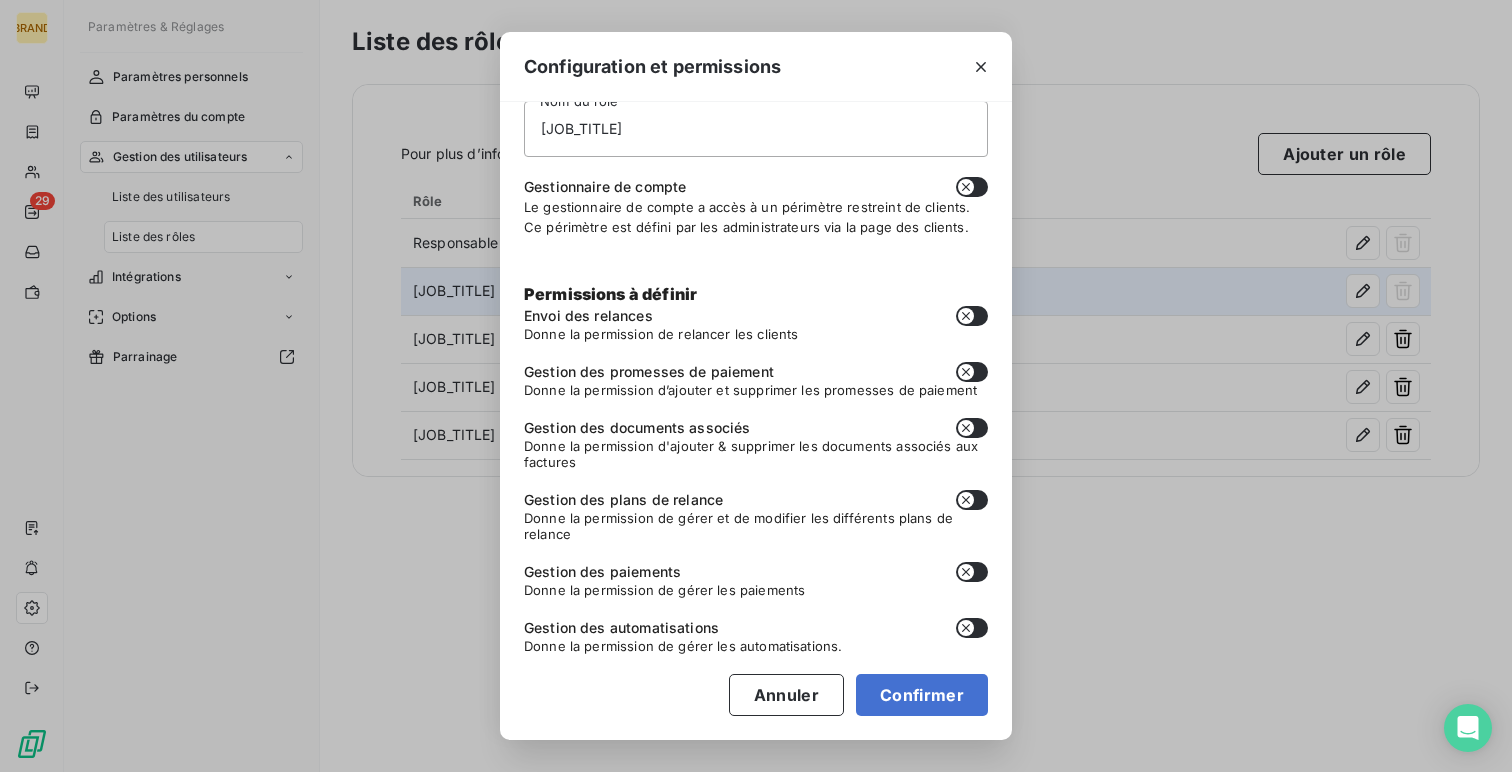 click on "Configuration et permissions Paramètres globaux Assistante comptable Nom du rôle * Gestionnaire de compte Le gestionnaire de compte a accès à un périmètre restreint de clients. Ce périmètre est défini par les administrateurs via la page des clients. Permissions à définir Envoi des relances Donne la permission de relancer les clients Gestion des promesses de paiement Donne la permission d’ajouter et supprimer les promesses de paiement Gestion des documents associés Donne la permission d'ajouter & supprimer les documents associés aux factures Gestion des plans de relance Donne la permission de gérer et de modifier les différents plans de relance Gestion des paiements Donne la permission de gérer les paiements Gestion des automatisations Donne la permission de gérer les automatisations. Annuler Confirmer" at bounding box center [756, 386] 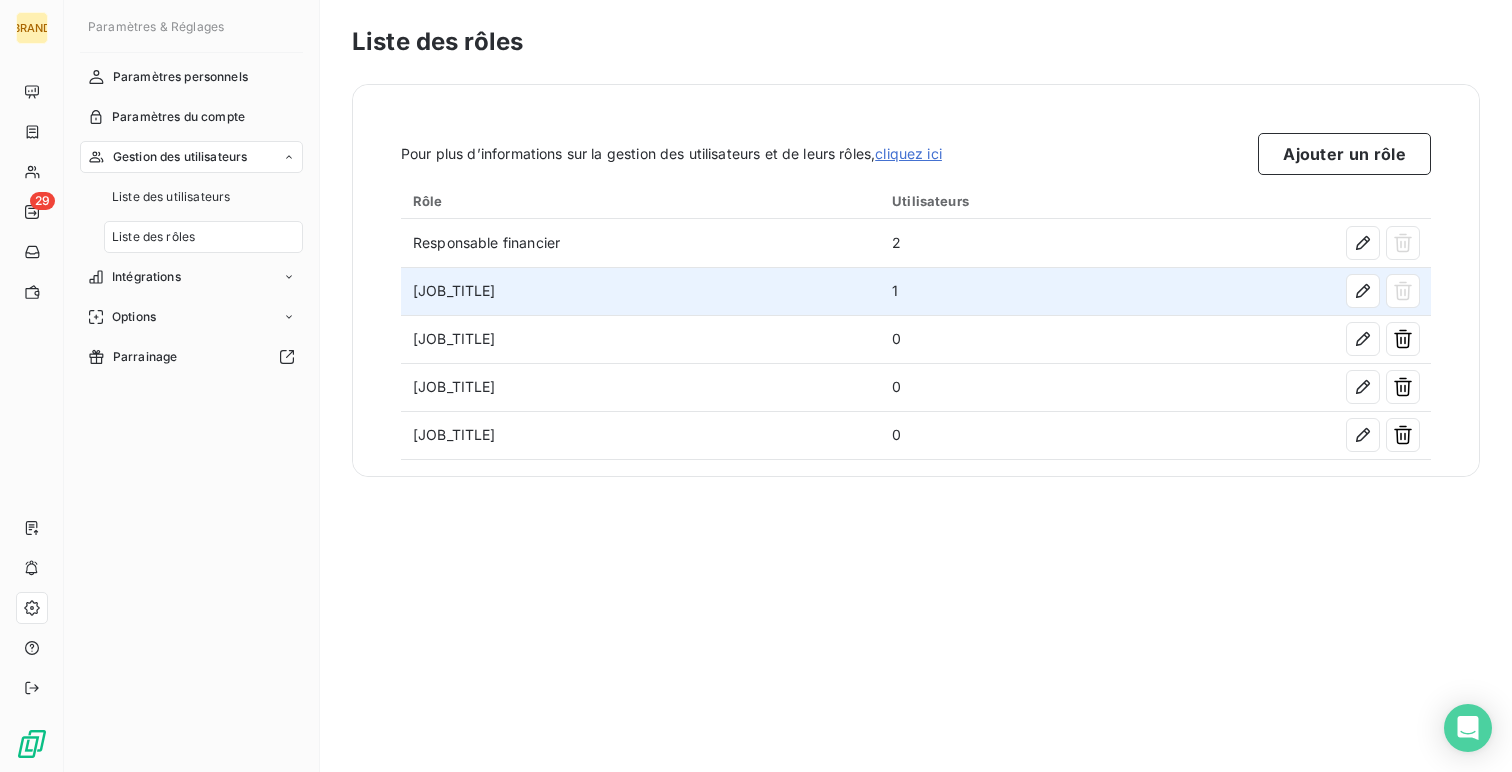 click on "[JOB_TITLE]" at bounding box center [640, 291] 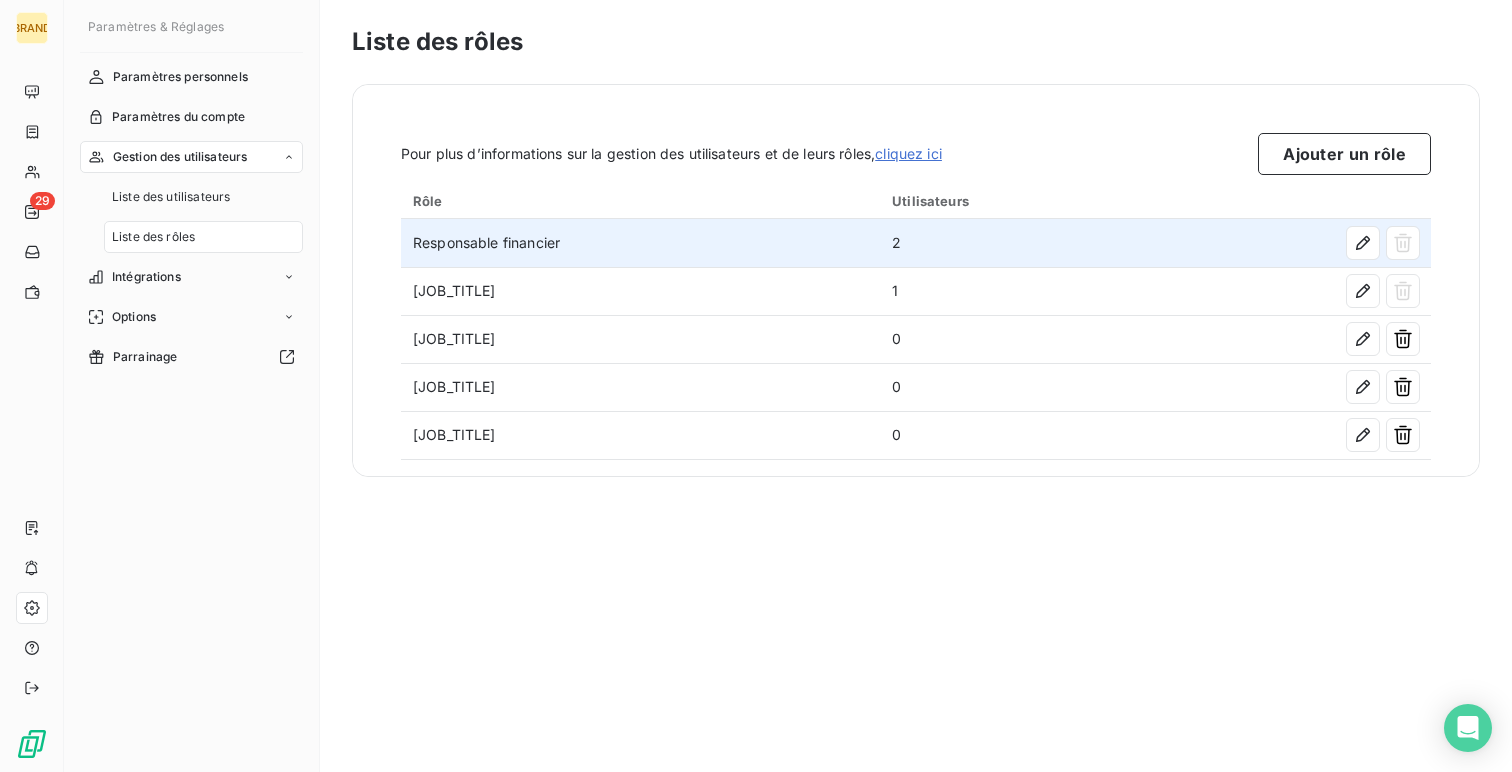 click at bounding box center [1296, 243] 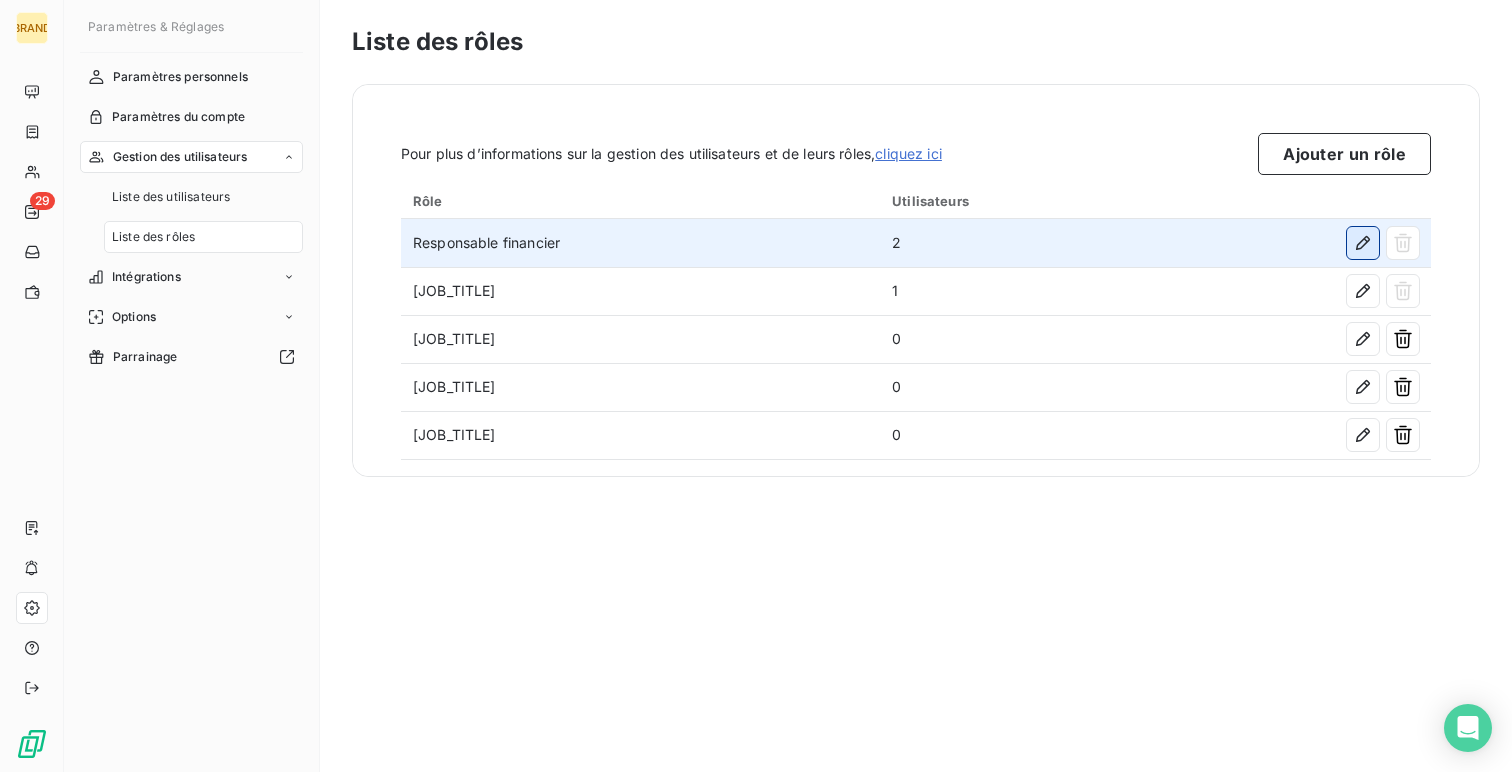 click 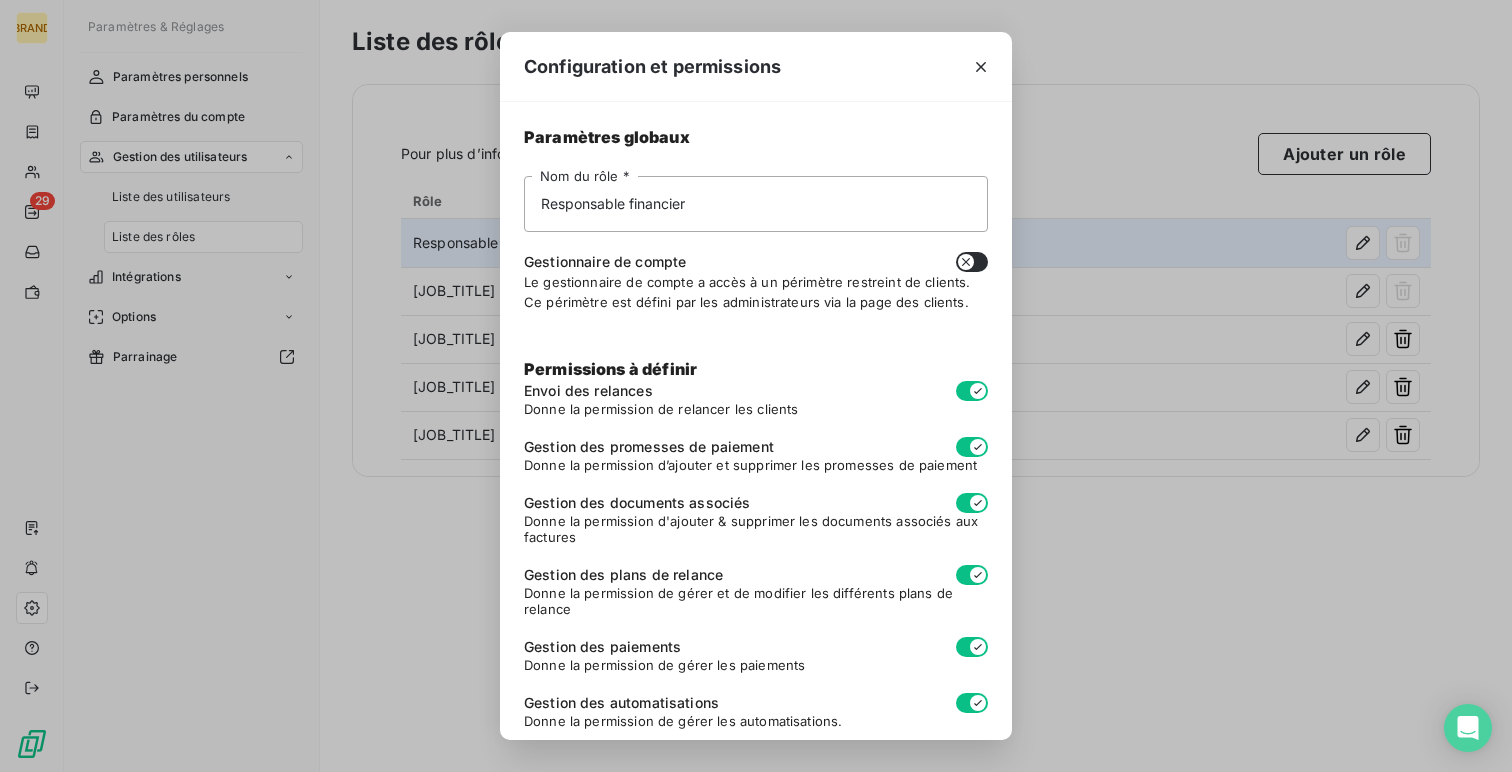 scroll, scrollTop: 75, scrollLeft: 0, axis: vertical 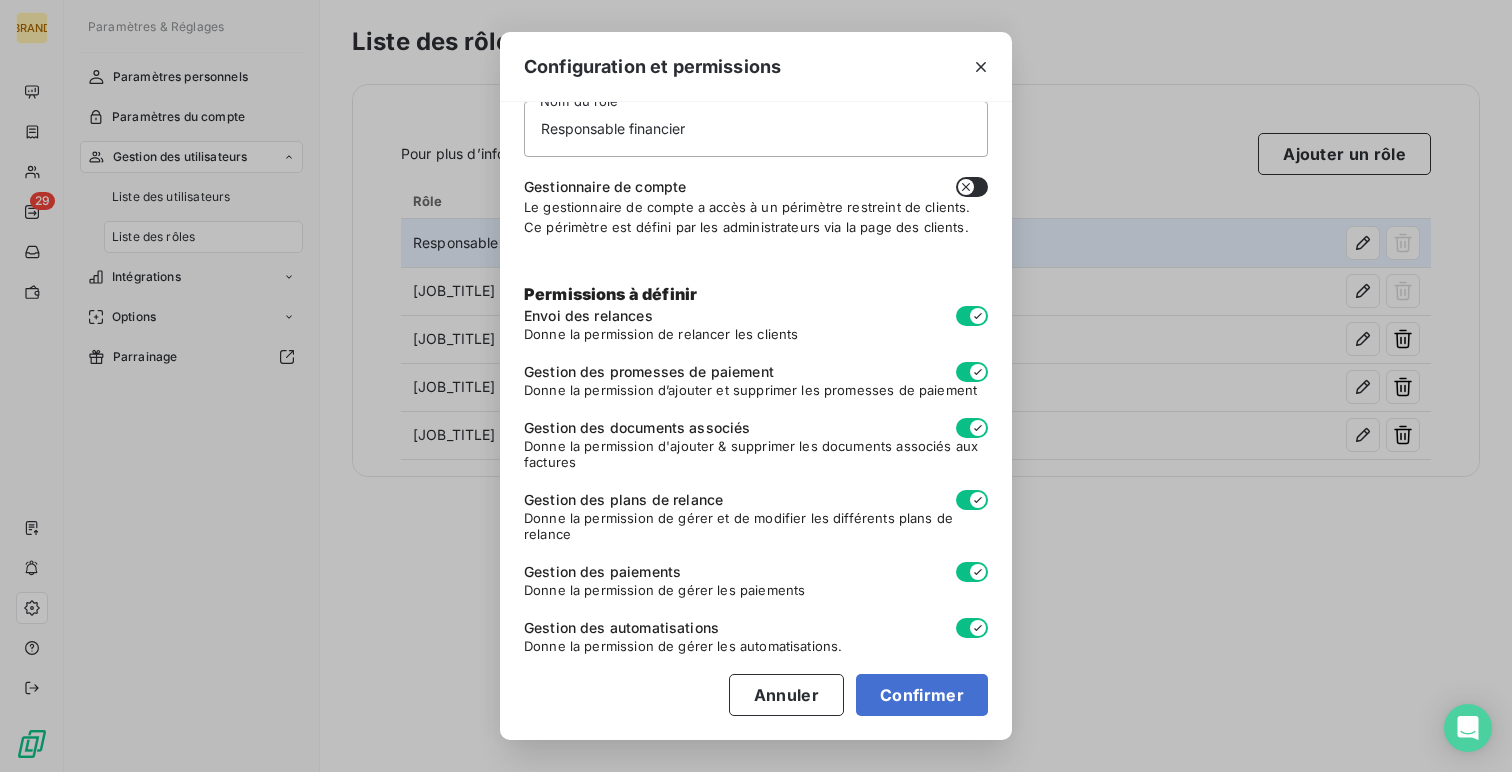 click on "Configuration et permissions Paramètres globaux Responsable financier Nom du rôle * Gestionnaire de compte Le gestionnaire de compte a accès à un périmètre restreint de clients. Ce périmètre est défini par les administrateurs via la page des clients. Permissions à définir Envoi des relances Donne la permission de relancer les clients Gestion des promesses de paiement Donne la permission d’ajouter et supprimer les promesses de paiement Gestion des documents associés Donne la permission d'ajouter & supprimer les documents associés aux factures Gestion des plans de relance Donne la permission de gérer et de modifier les différents plans de relance Gestion des paiements Donne la permission de gérer les paiements Gestion des automatisations Donne la permission de gérer les automatisations. Annuler Confirmer" at bounding box center (756, 386) 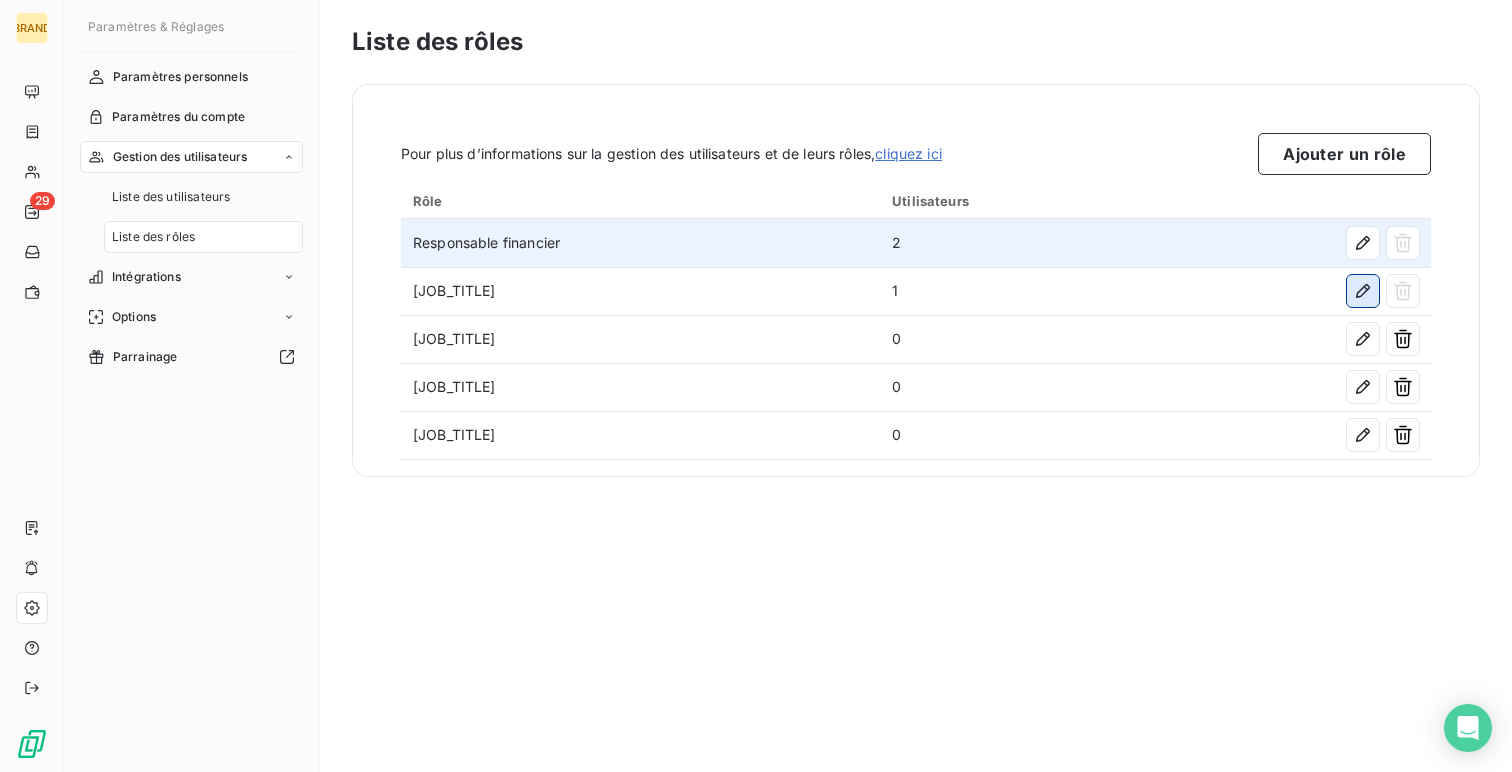 click 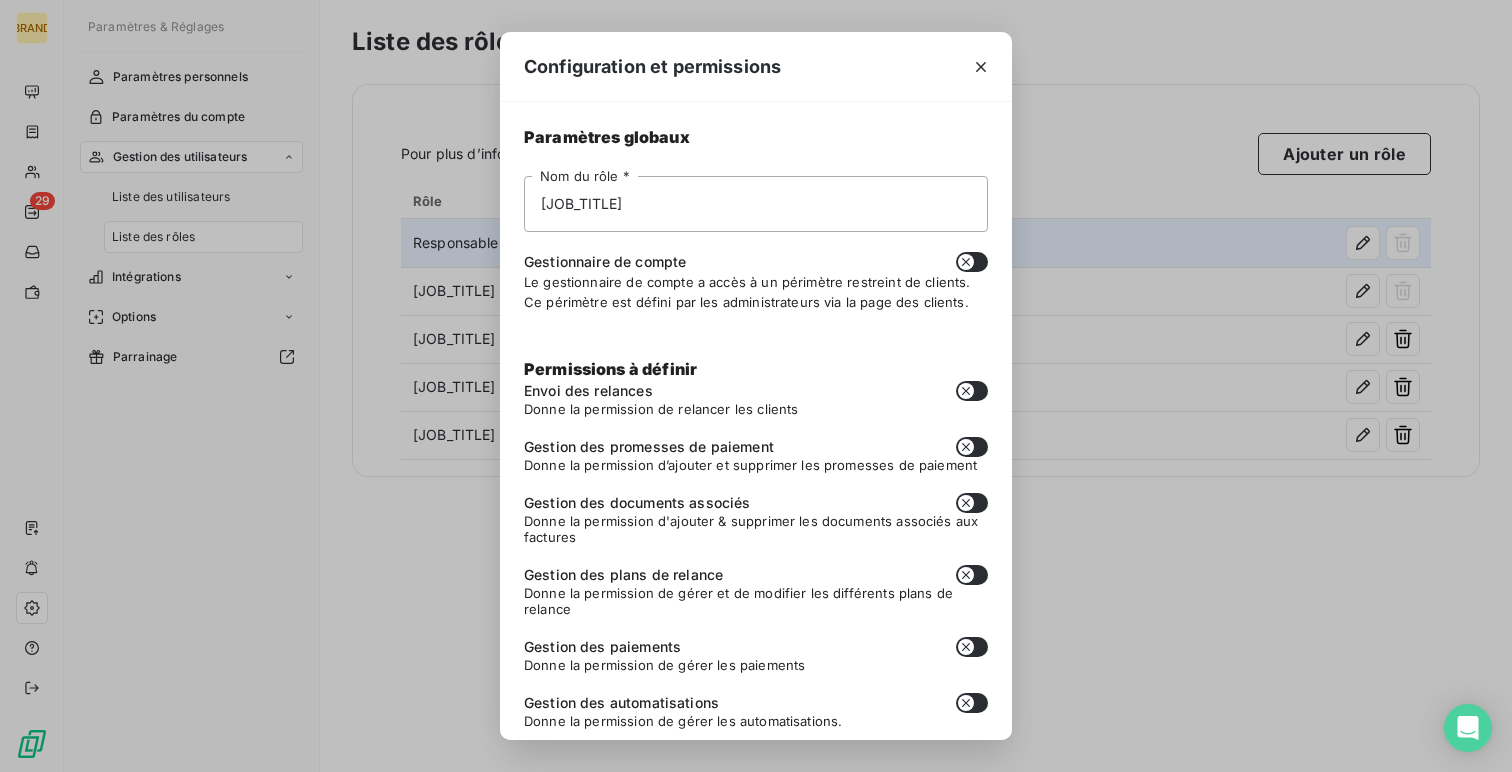 click on "Configuration et permissions Paramètres globaux Assistante comptable Nom du rôle * Gestionnaire de compte Le gestionnaire de compte a accès à un périmètre restreint de clients. Ce périmètre est défini par les administrateurs via la page des clients. Permissions à définir Envoi des relances Donne la permission de relancer les clients Gestion des promesses de paiement Donne la permission d’ajouter et supprimer les promesses de paiement Gestion des documents associés Donne la permission d'ajouter & supprimer les documents associés aux factures Gestion des plans de relance Donne la permission de gérer et de modifier les différents plans de relance Gestion des paiements Donne la permission de gérer les paiements Gestion des automatisations Donne la permission de gérer les automatisations. Annuler Confirmer" at bounding box center (756, 386) 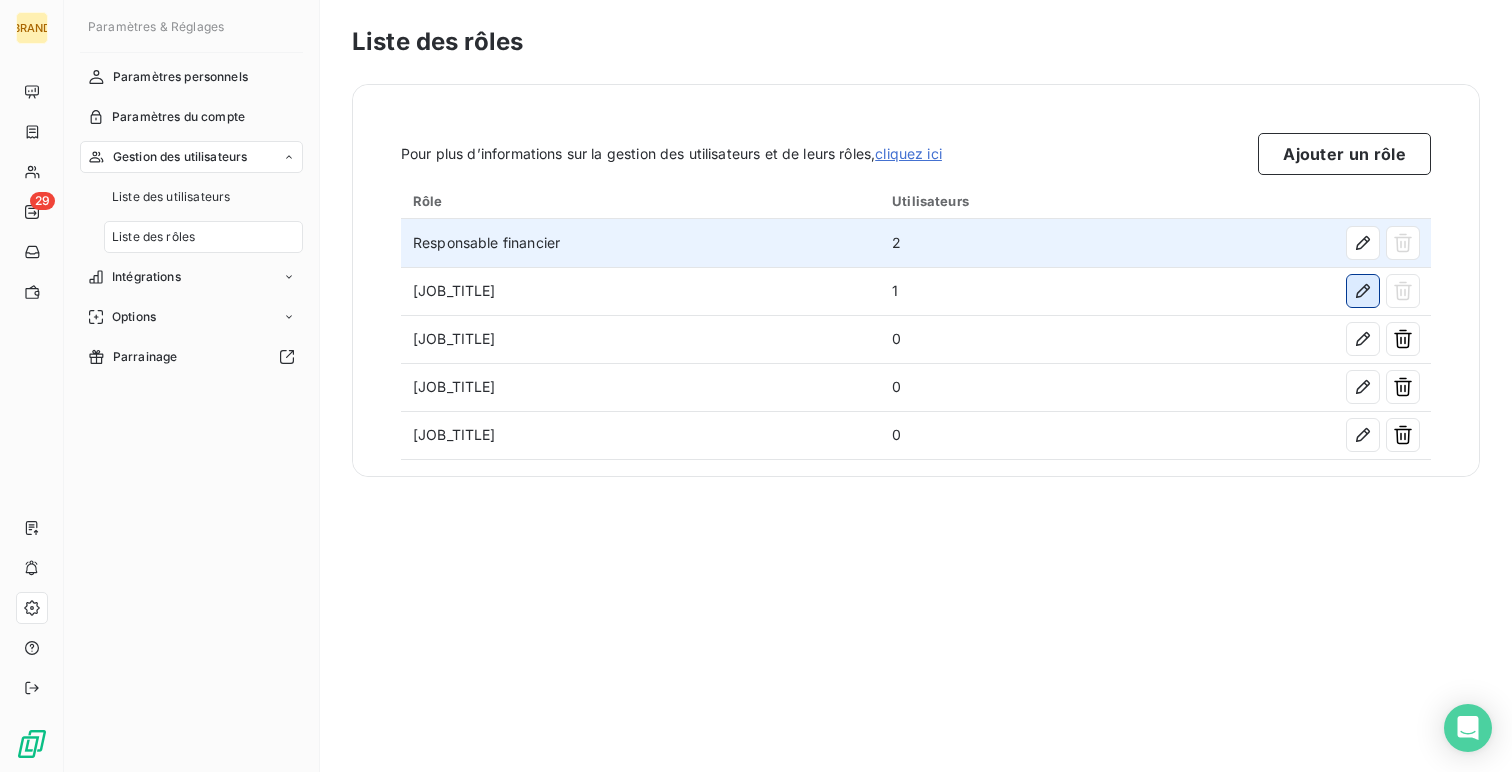 click 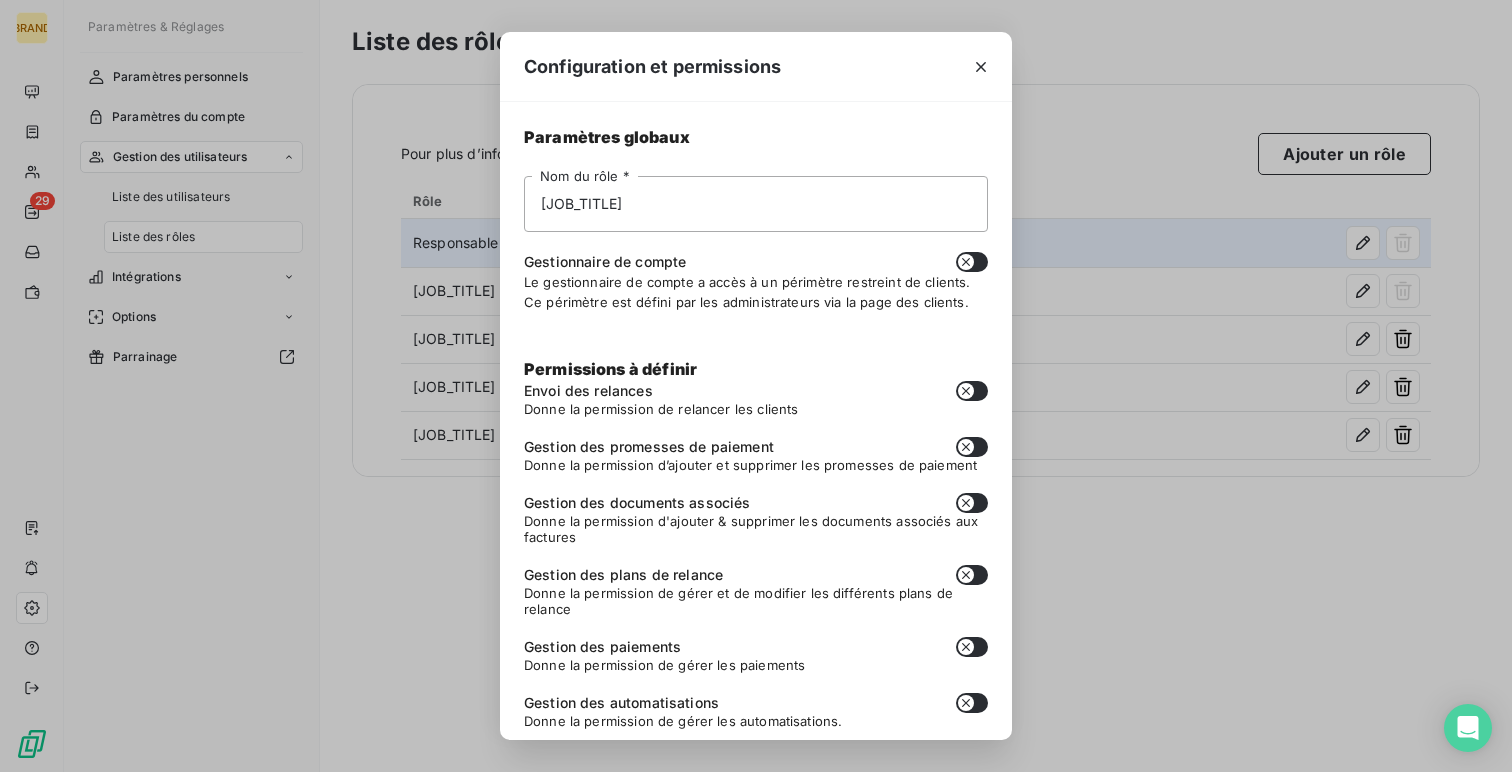 click at bounding box center (972, 391) 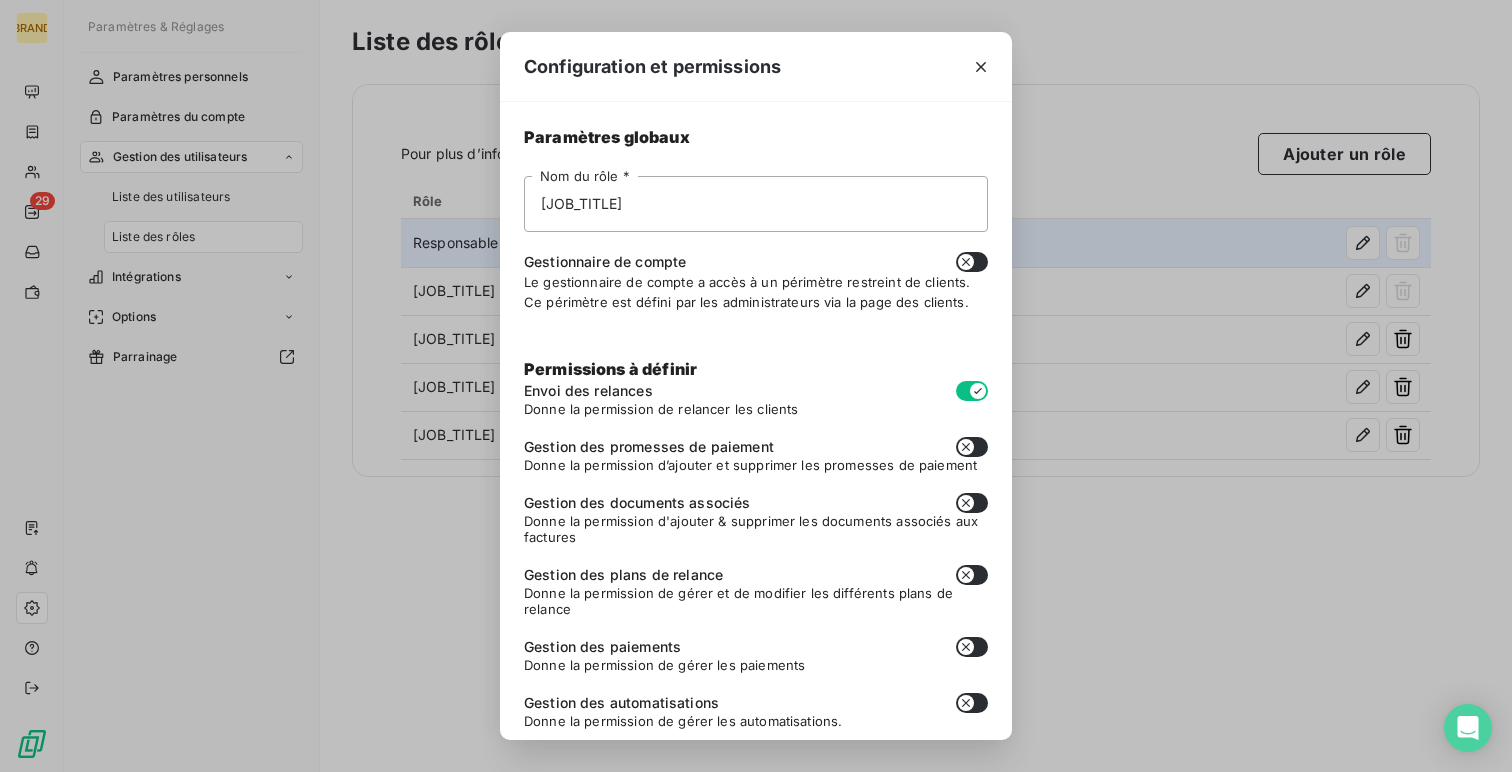 click 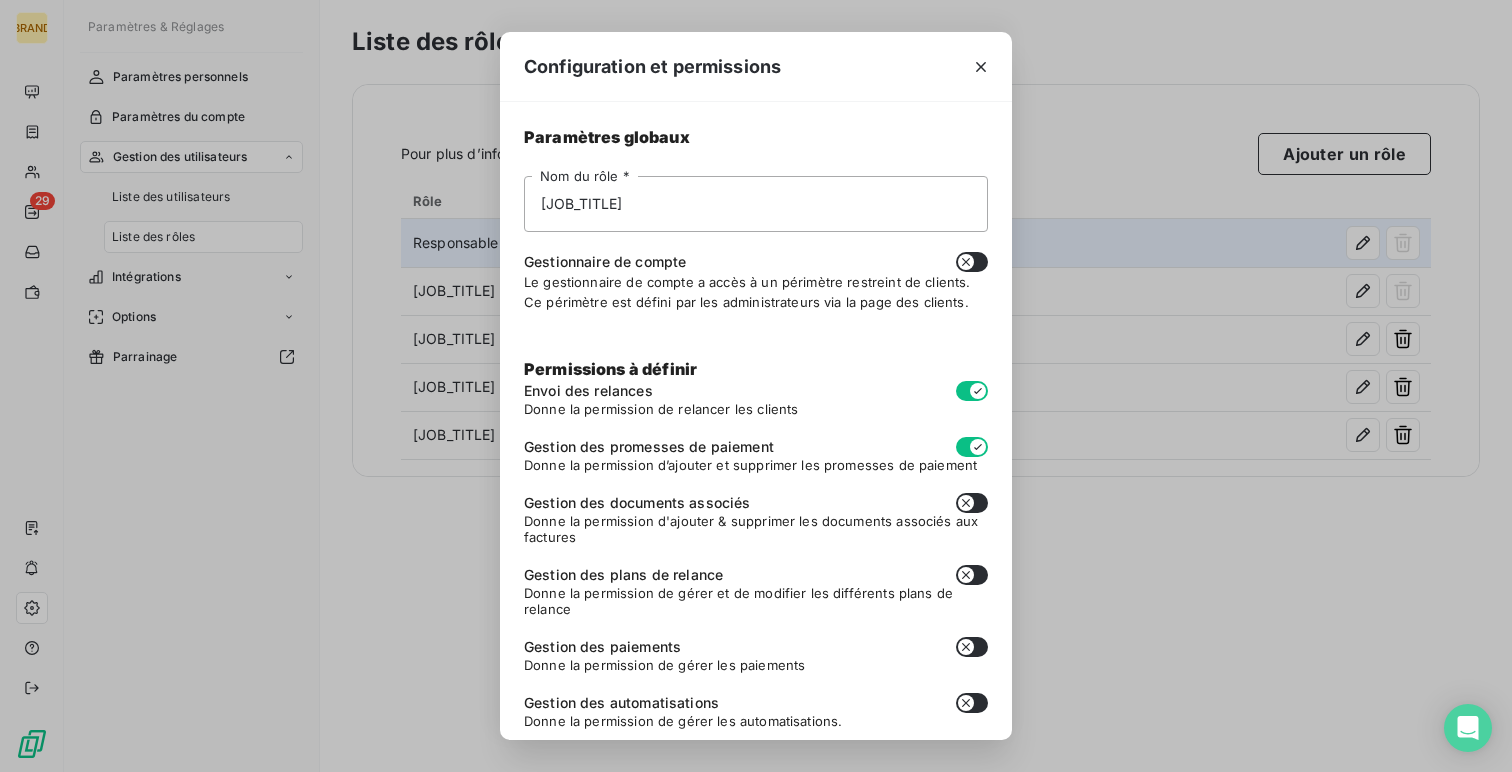 click on "Donne la permission d'ajouter & supprimer les documents associés aux factures" at bounding box center (756, 529) 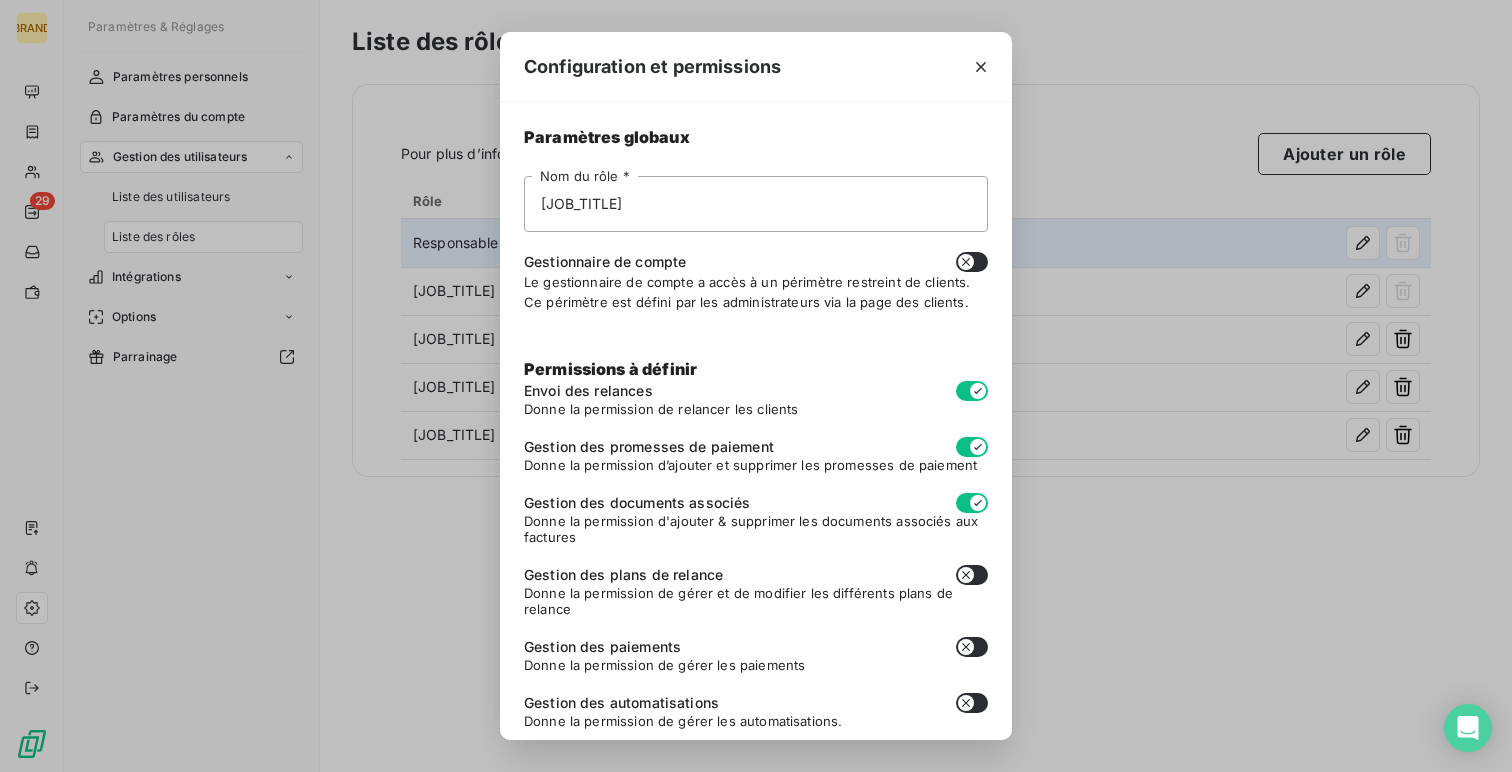 click 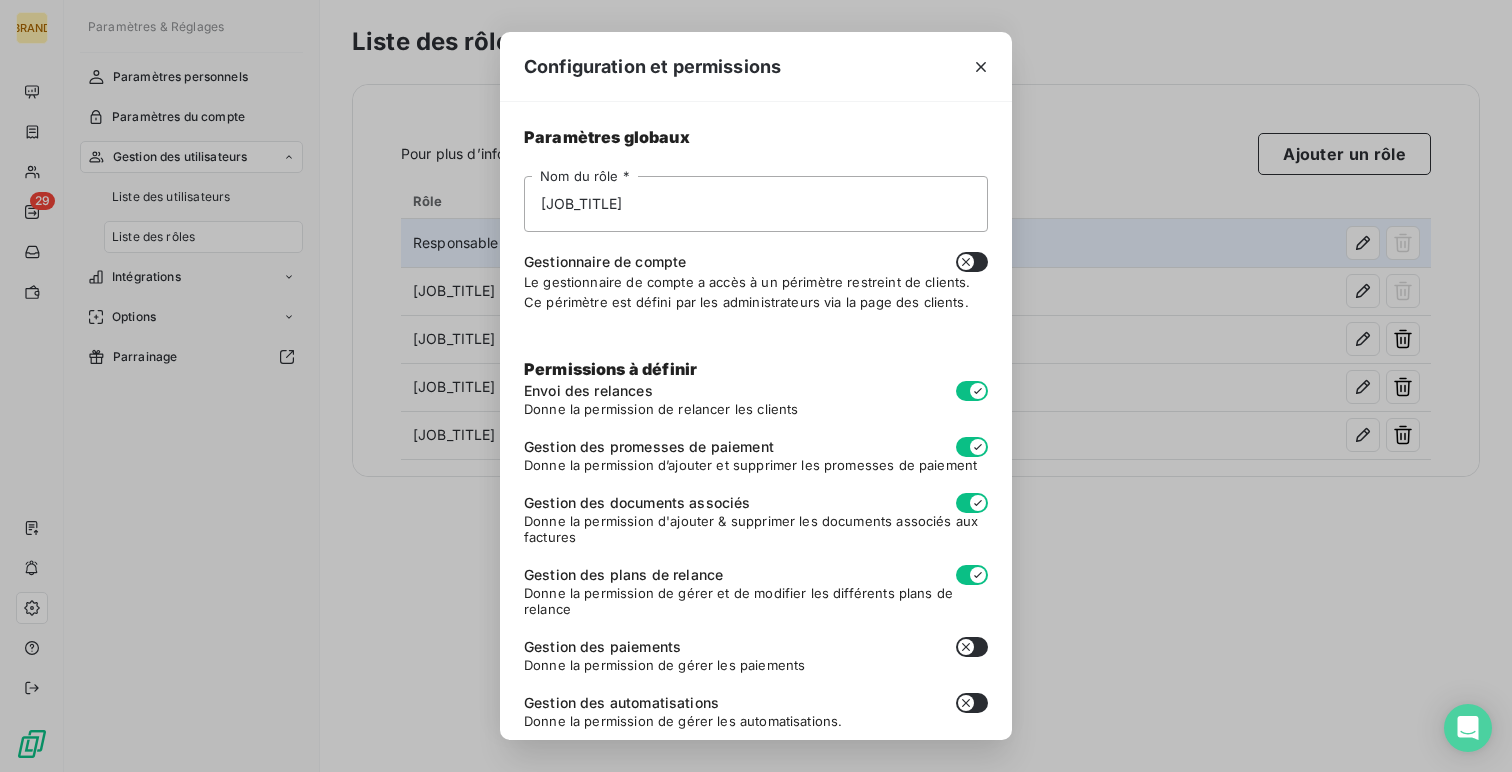 click on "Permissions à définir Envoi des relances Donne la permission de relancer les clients Gestion des promesses de paiement Donne la permission d’ajouter et supprimer les promesses de paiement Gestion des documents associés Donne la permission d'ajouter & supprimer les documents associés aux factures Gestion des plans de relance Donne la permission de gérer et de modifier les différents plans de relance Gestion des paiements Donne la permission de gérer les paiements Gestion des automatisations Donne la permission de gérer les automatisations." at bounding box center [756, 553] 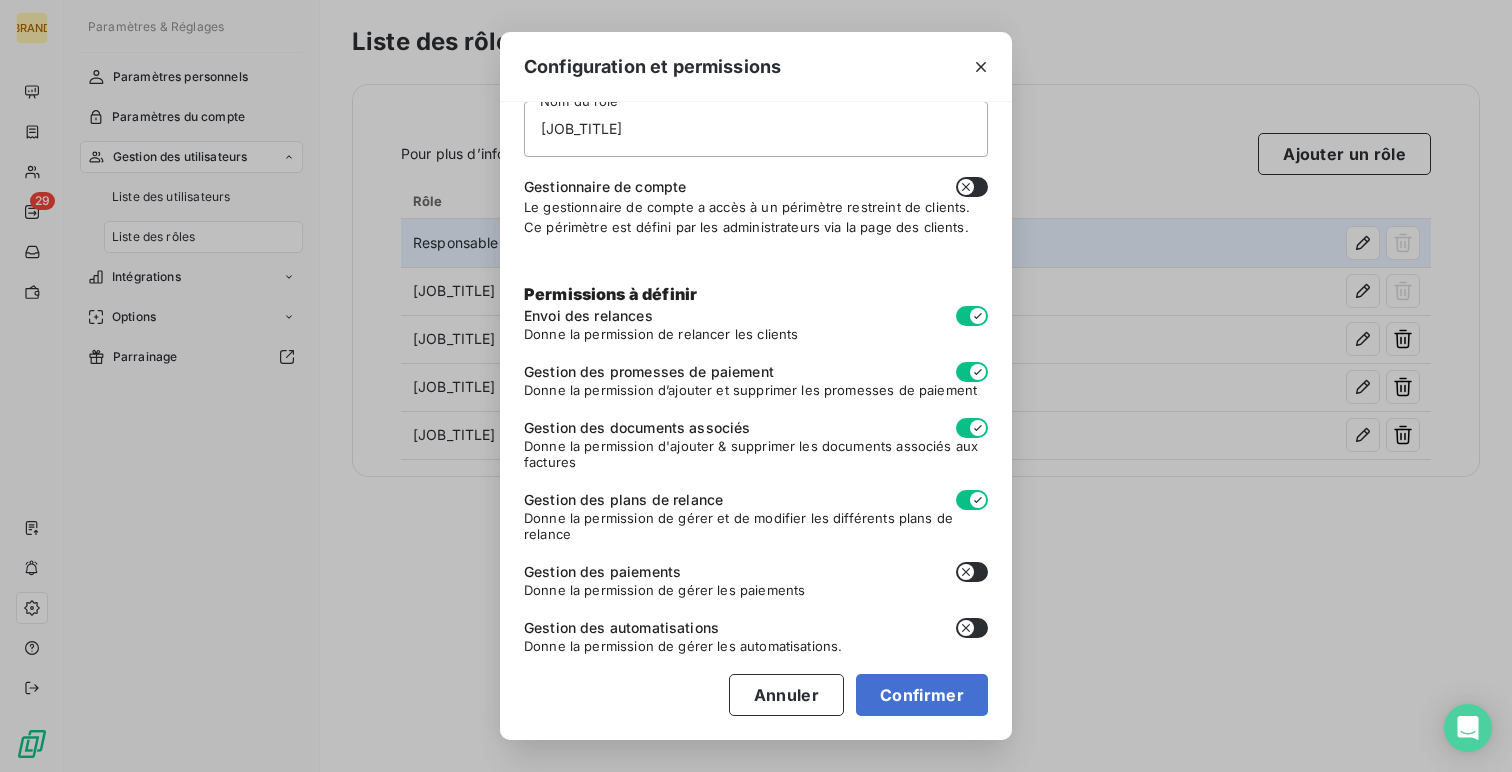 click at bounding box center (972, 572) 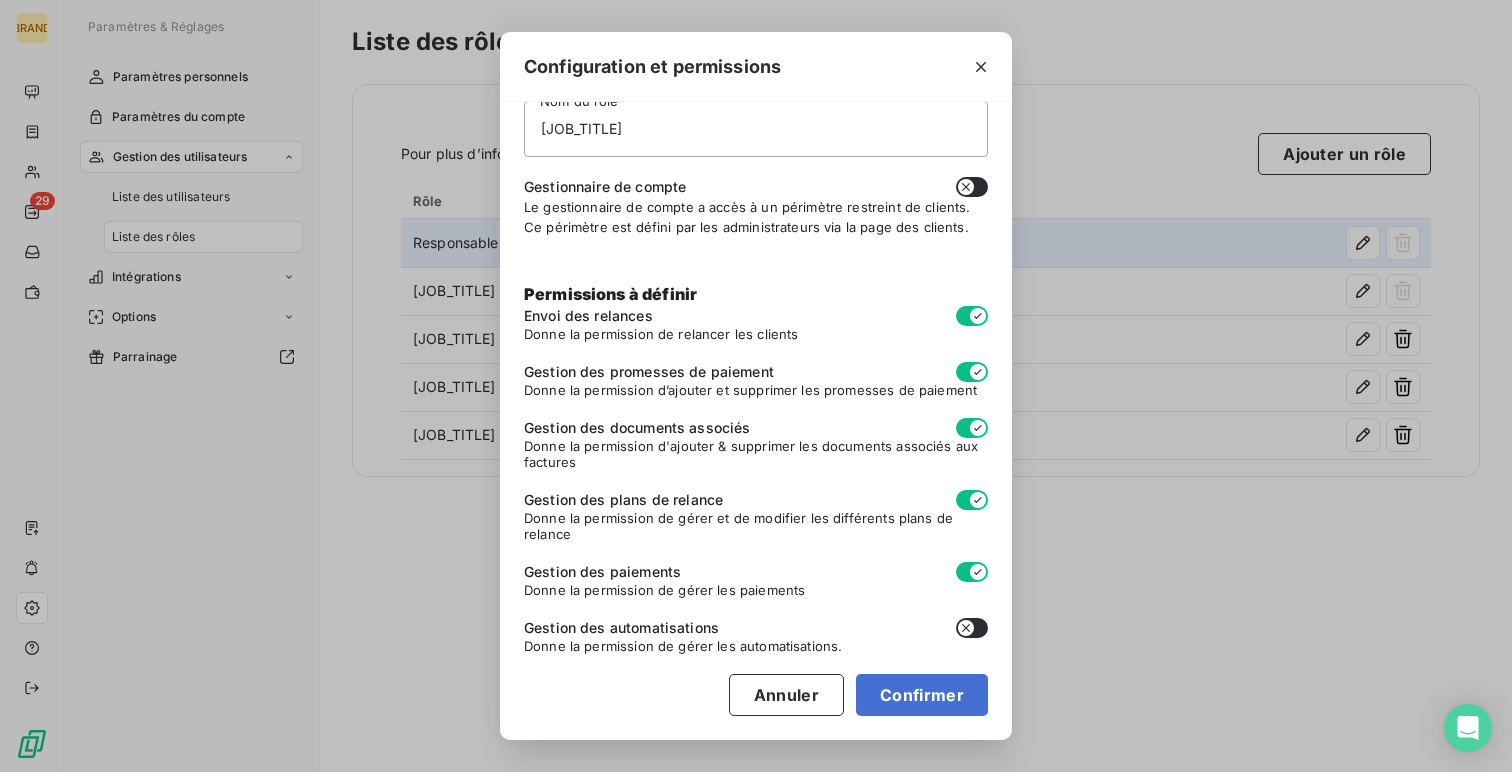 click 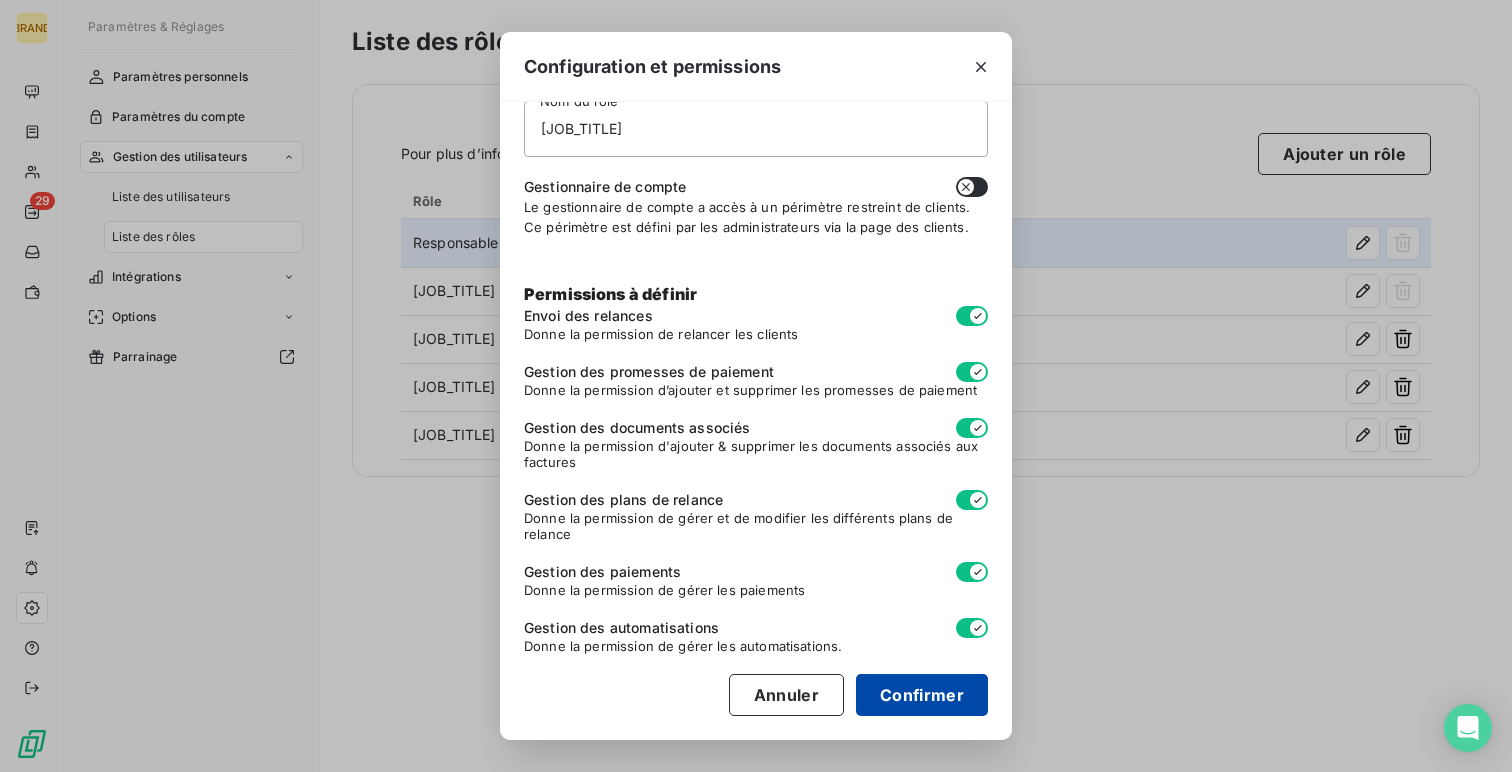 click on "Confirmer" at bounding box center (922, 695) 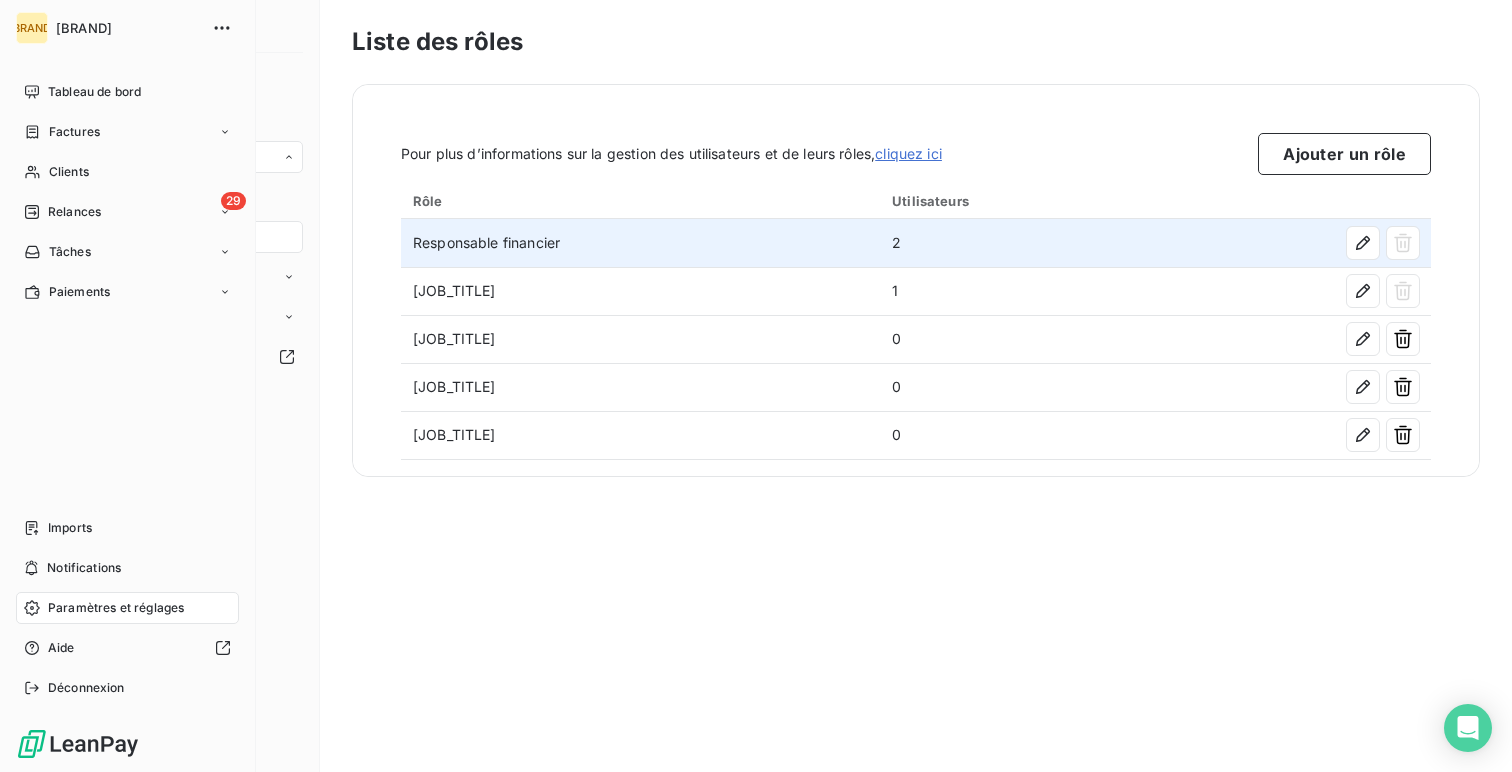 click on "GB GONZALEZ BTP Tableau de bord Factures Clients 29 Relances Tâches Paiements Imports Notifications Paramètres et réglages Aide Déconnexion" at bounding box center [128, 386] 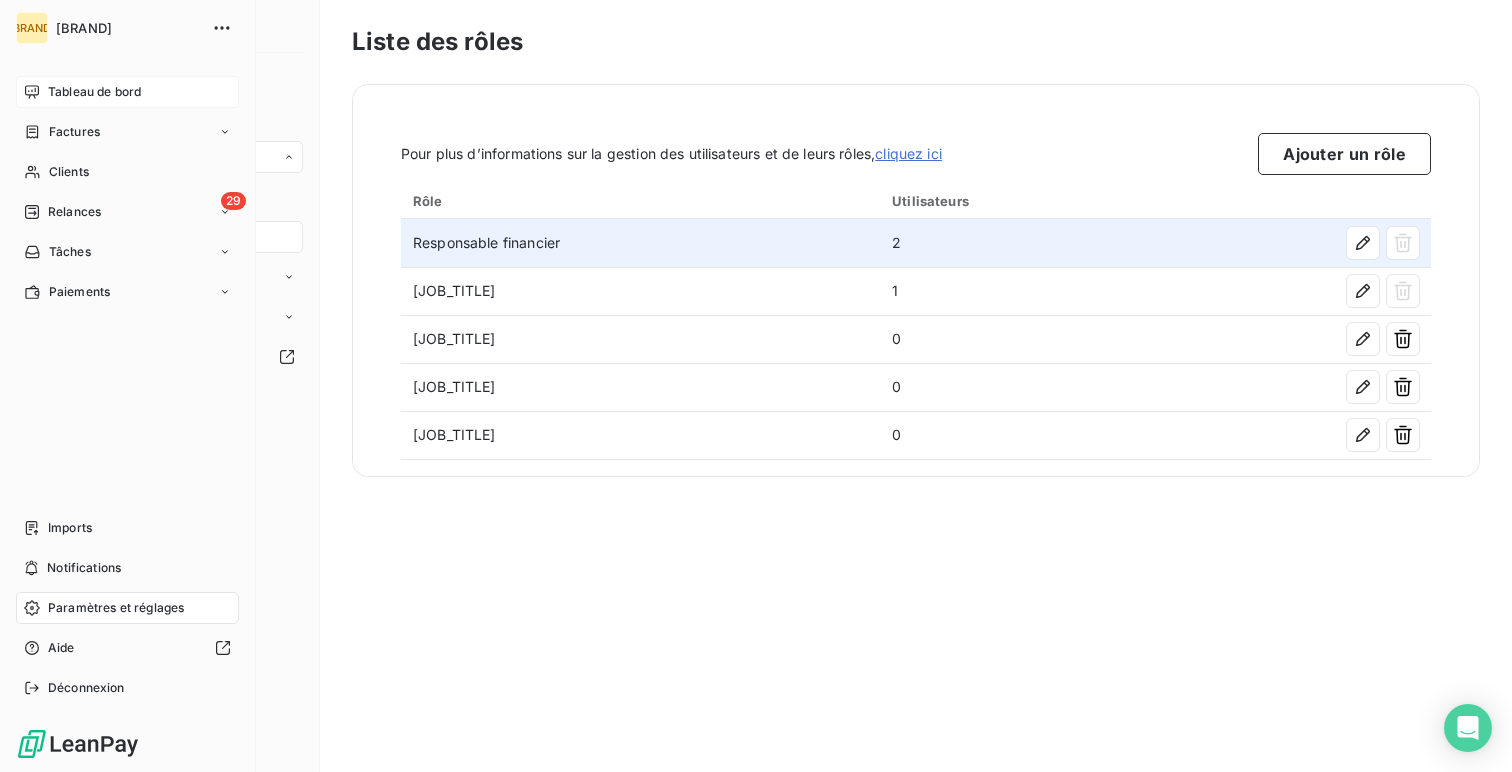 click on "Tableau de bord" at bounding box center [94, 92] 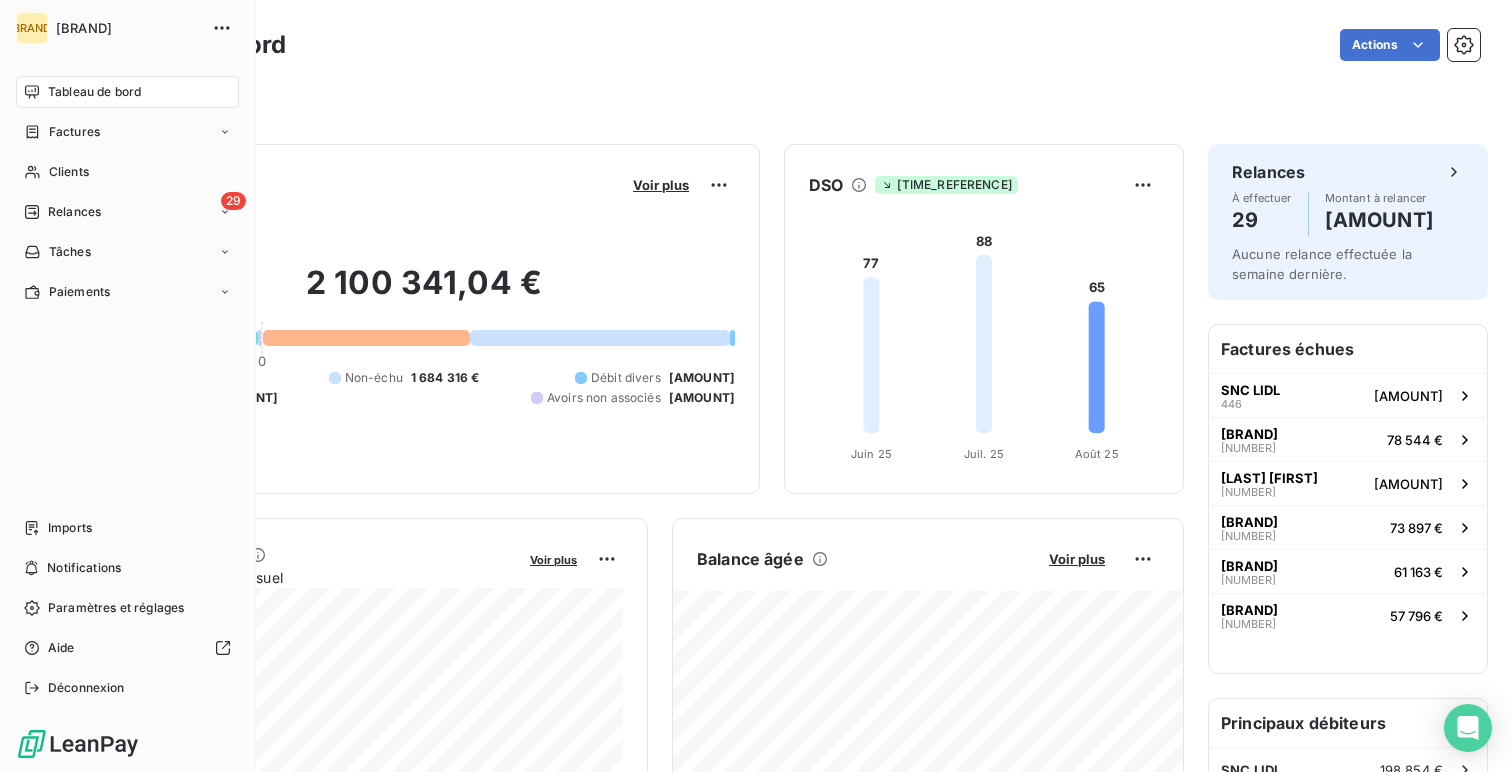 click on "Tableau de bord" at bounding box center [94, 92] 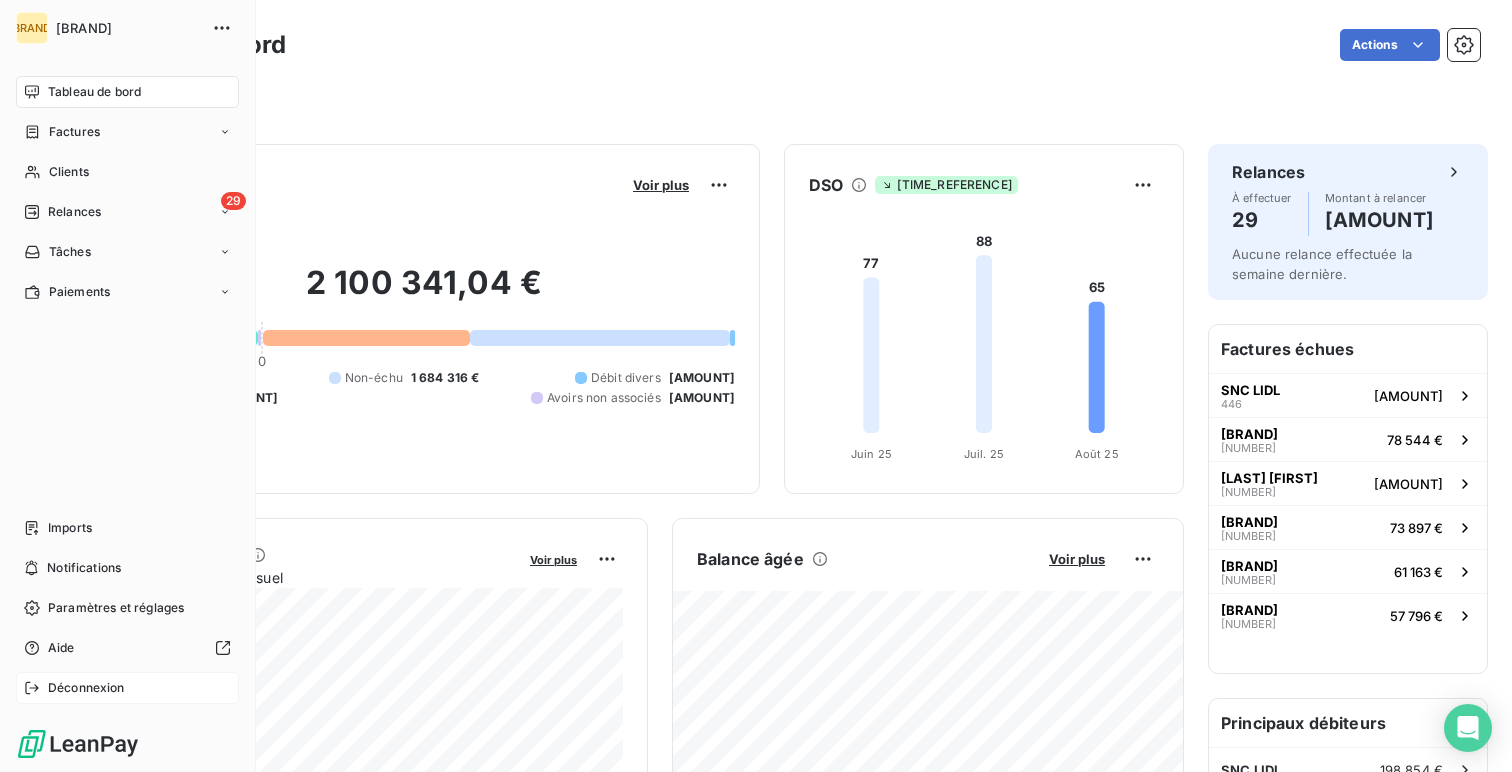 click on "Déconnexion" at bounding box center (86, 688) 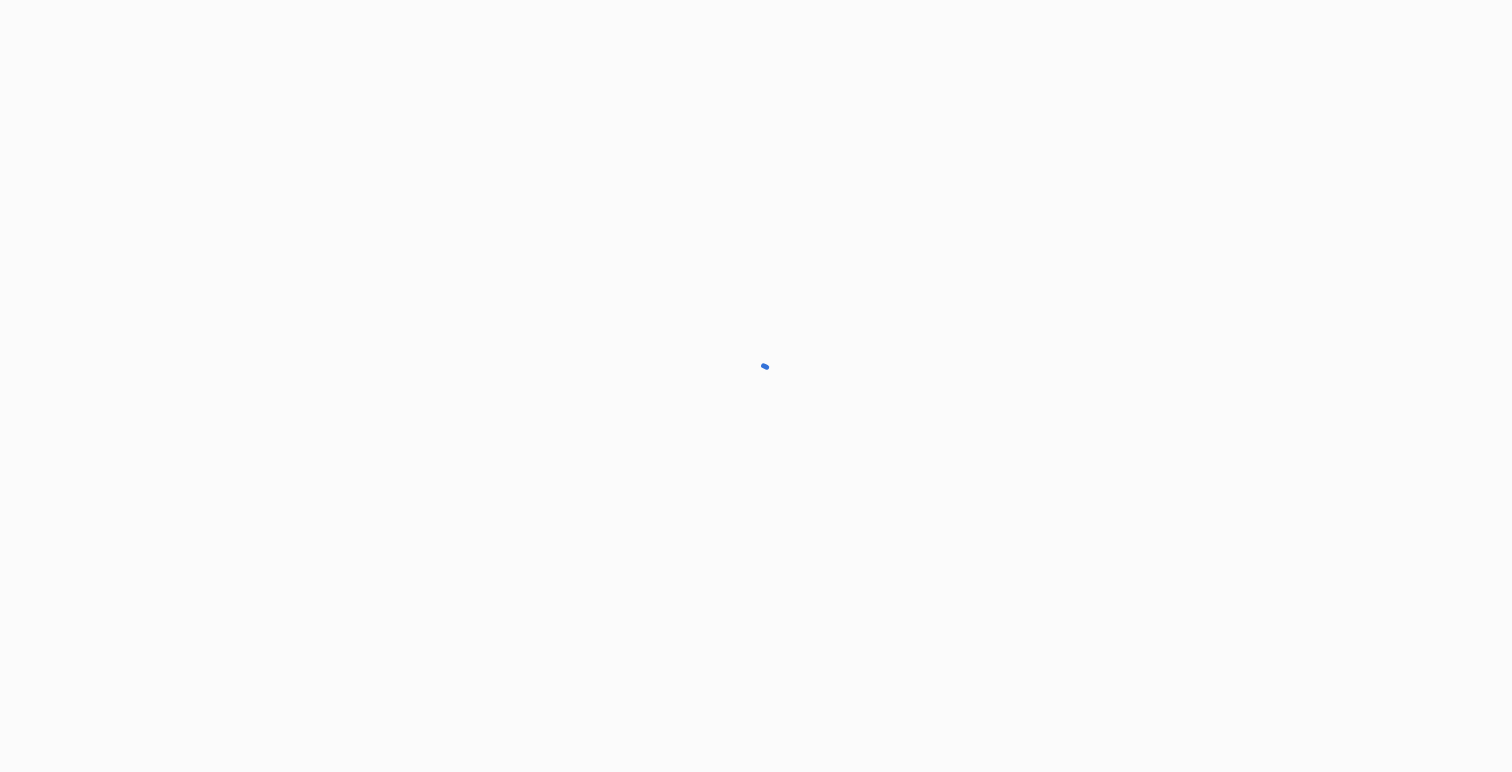 scroll, scrollTop: 0, scrollLeft: 0, axis: both 